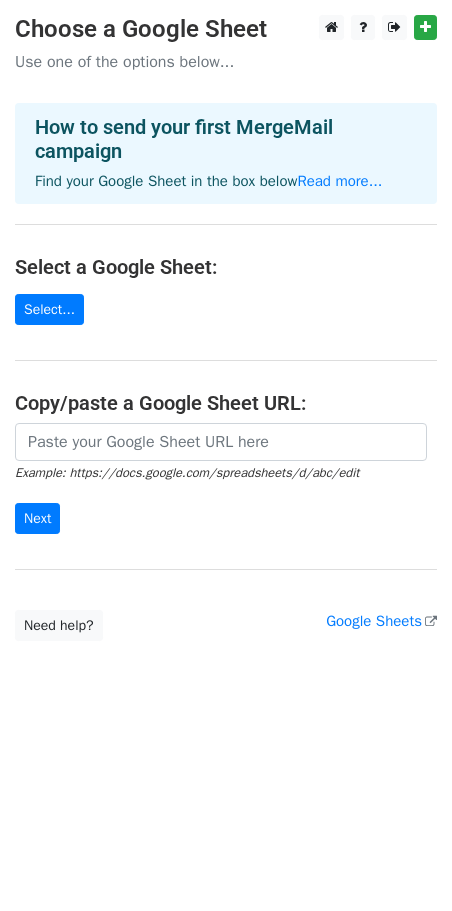 scroll, scrollTop: 0, scrollLeft: 0, axis: both 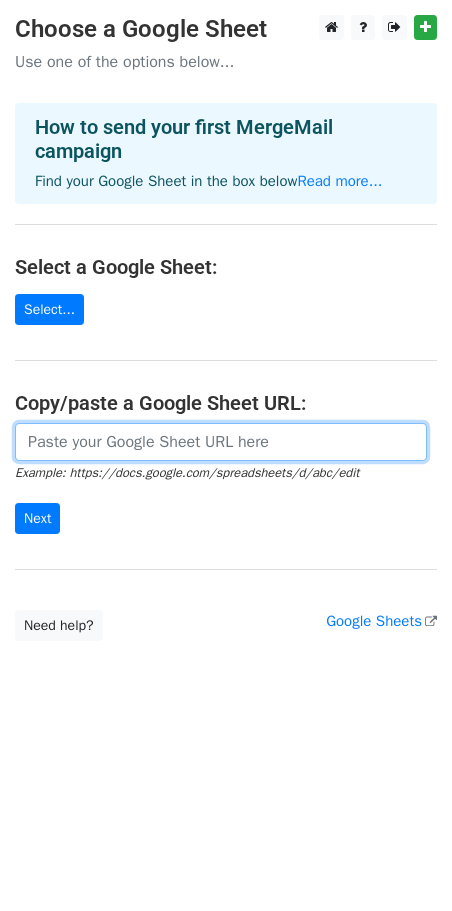 click at bounding box center (221, 442) 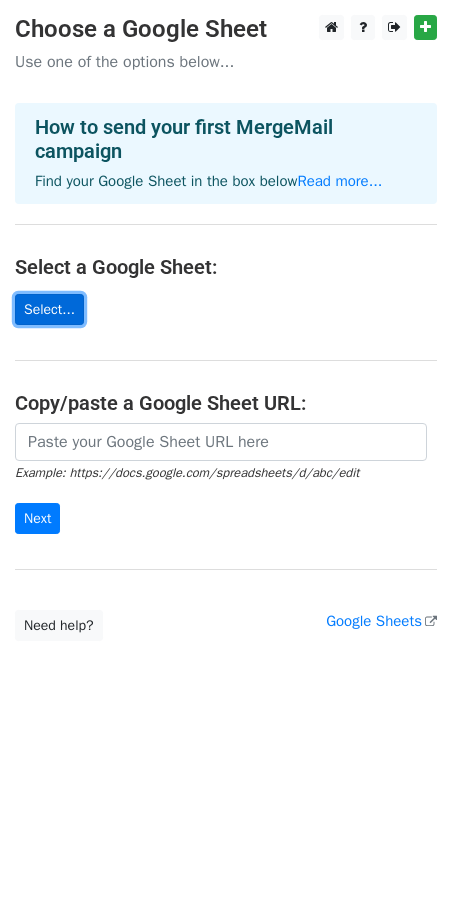 click on "Select..." at bounding box center [49, 309] 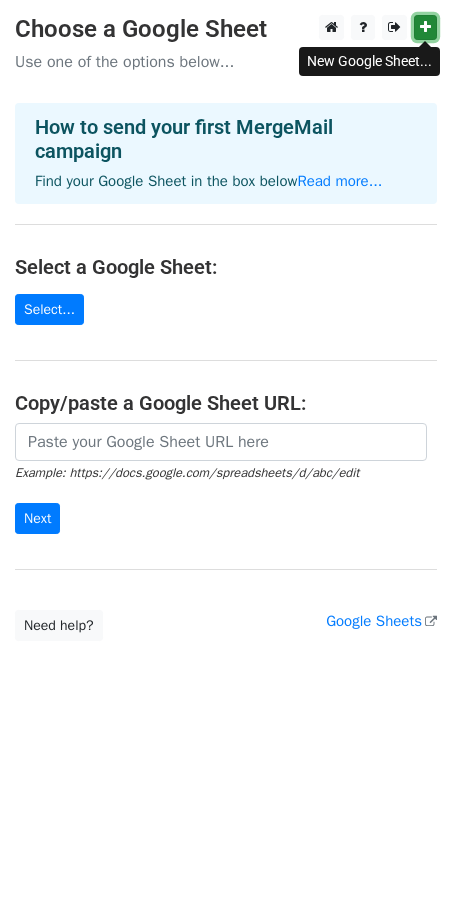 click at bounding box center [425, 27] 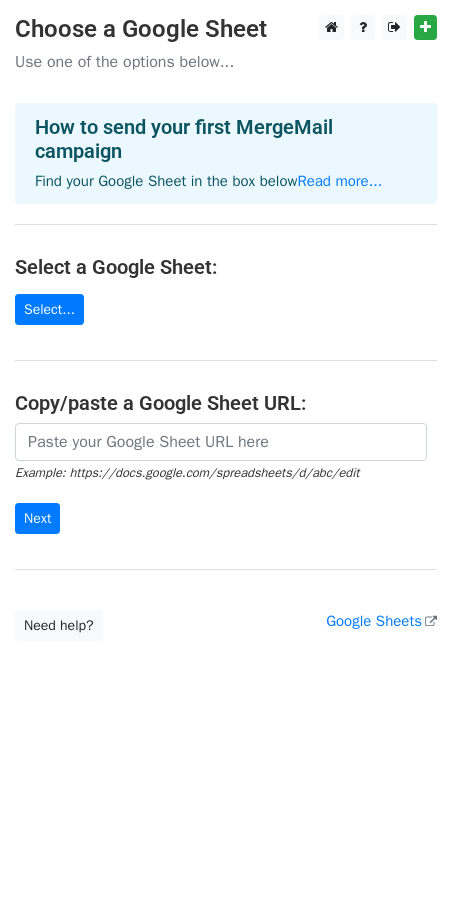 click on "How to send your first MergeMail campaign" at bounding box center (226, 139) 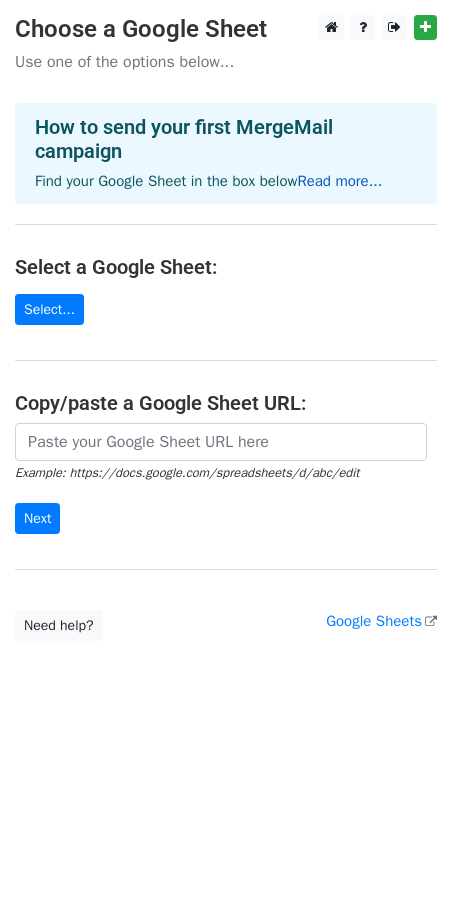 click on "Read more..." at bounding box center [339, 181] 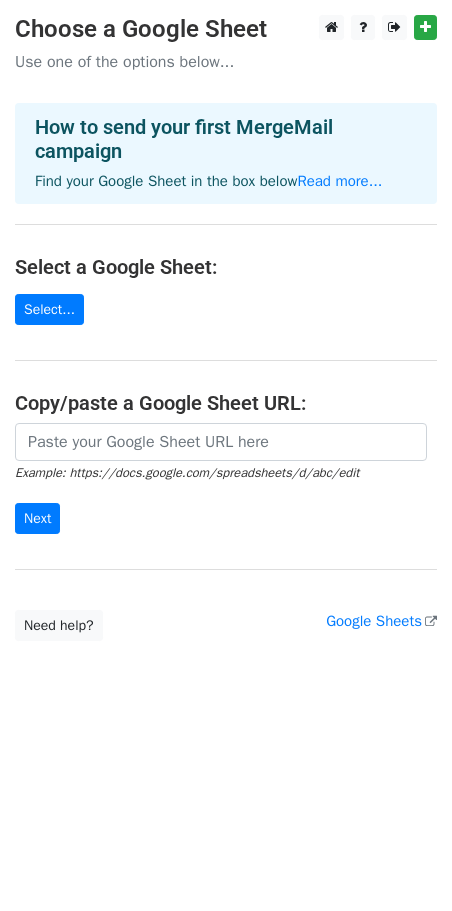 click on "Select a Google Sheet:" at bounding box center (226, 267) 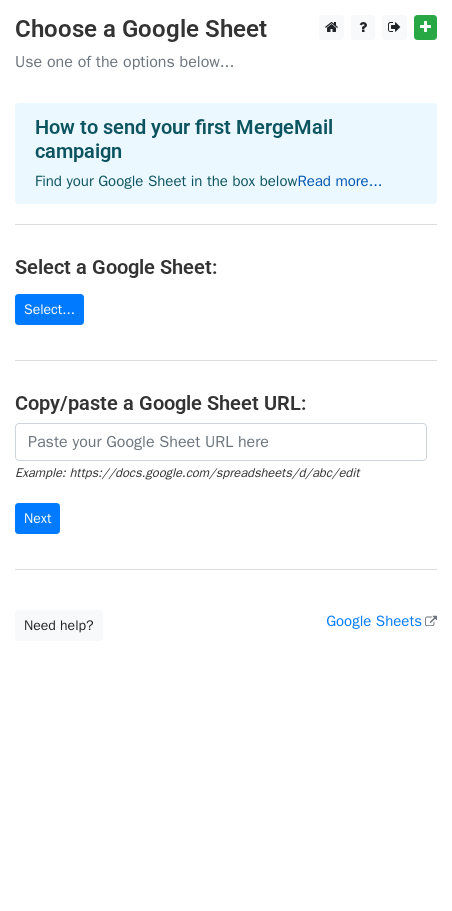 click on "Read more..." at bounding box center (339, 181) 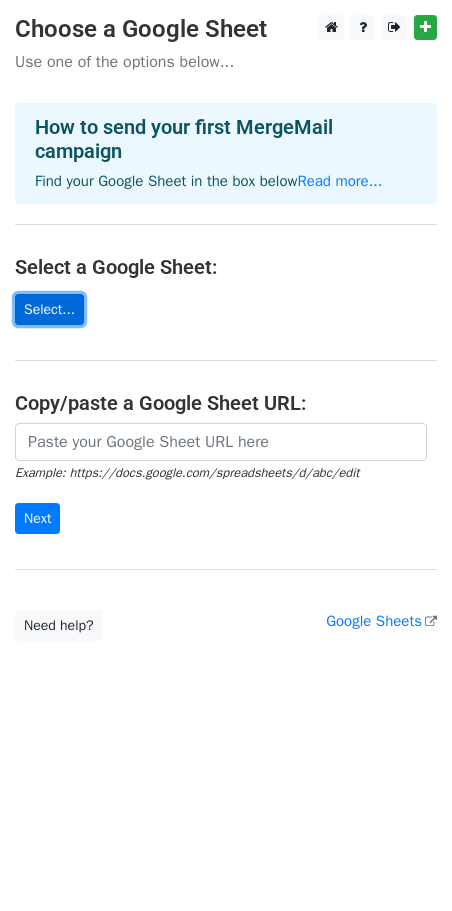 click on "Select..." at bounding box center [49, 309] 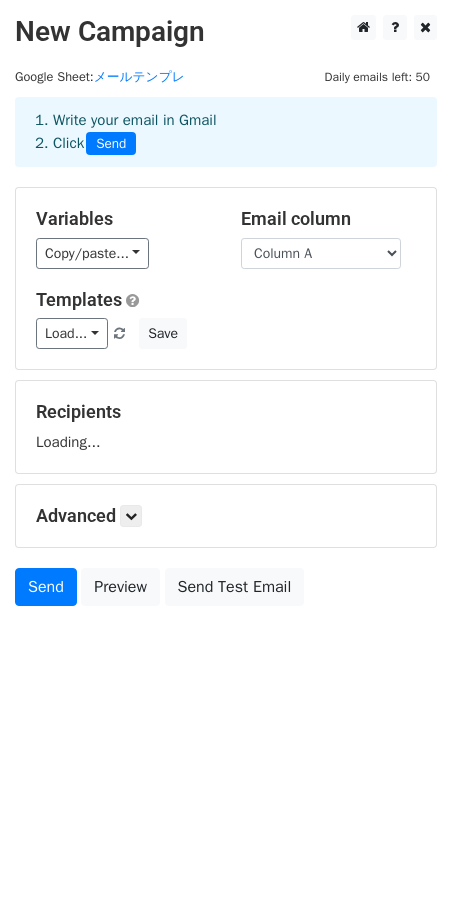 scroll, scrollTop: 0, scrollLeft: 0, axis: both 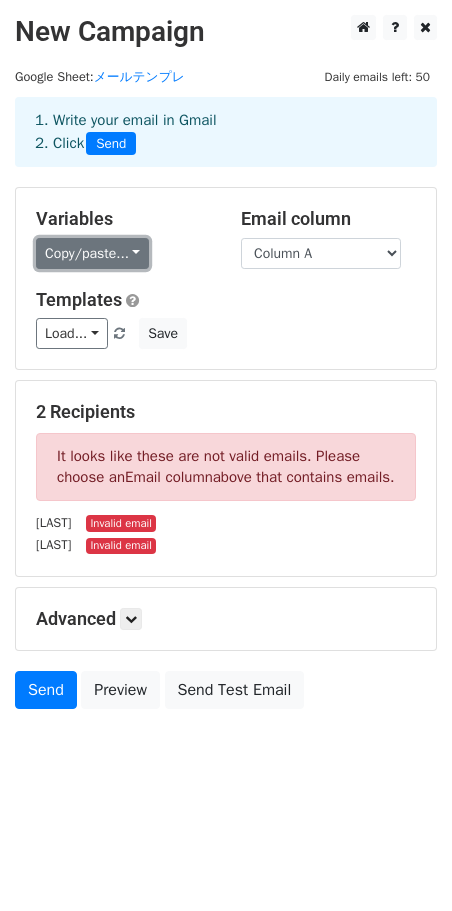 click on "Copy/paste..." at bounding box center [92, 253] 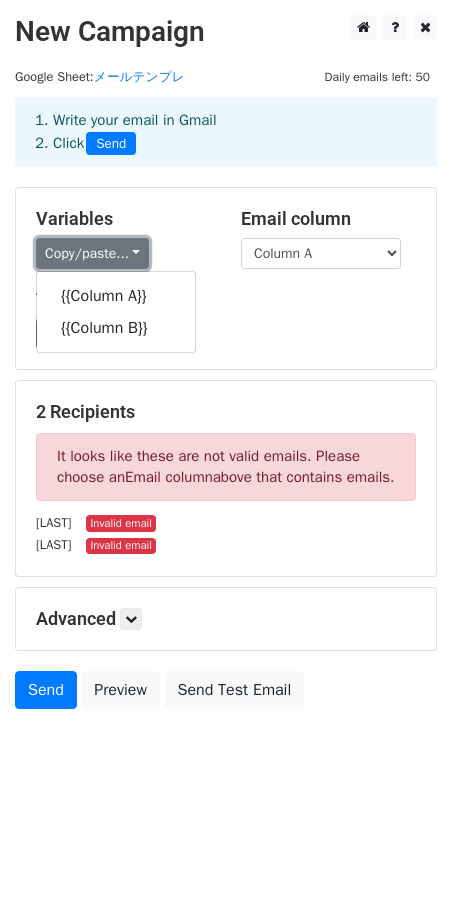 click on "Copy/paste..." at bounding box center [92, 253] 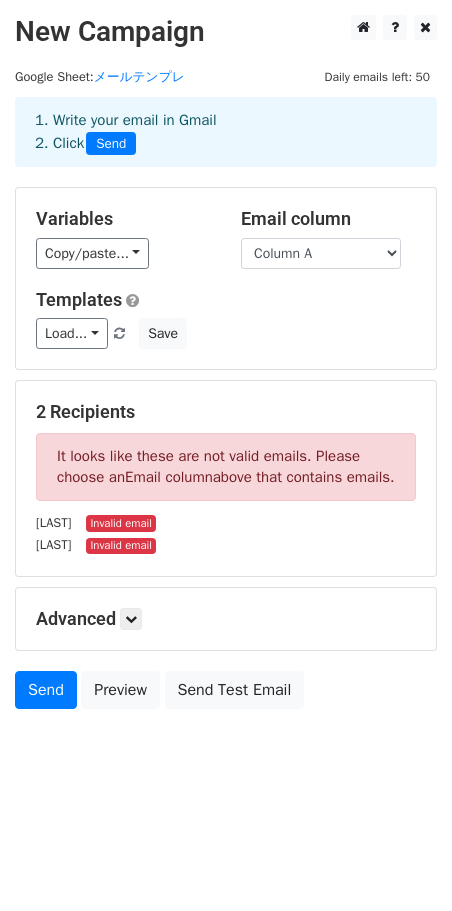 click on "Variables
Copy/paste...
{{Column A}}
{{Column B}}
Email column
Column A
Column B
Templates
Load...
No templates saved
Save" at bounding box center (226, 278) 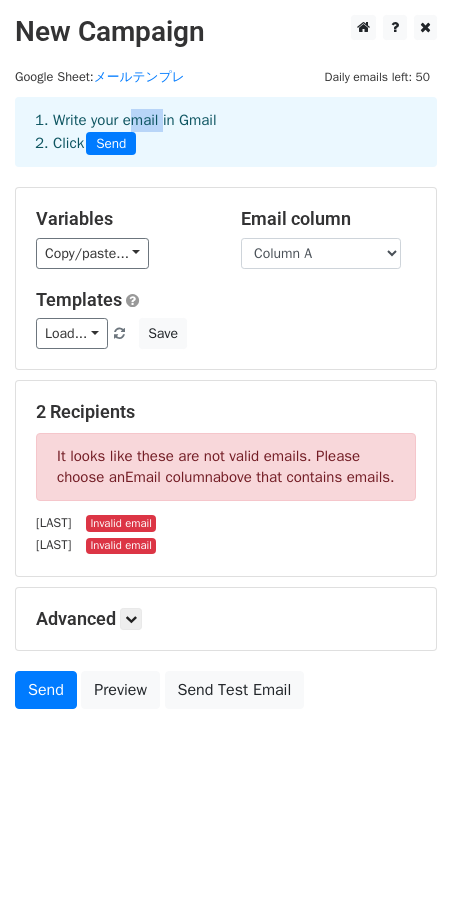 click on "1. Write your email in Gmail
2. Click
Send" at bounding box center (226, 132) 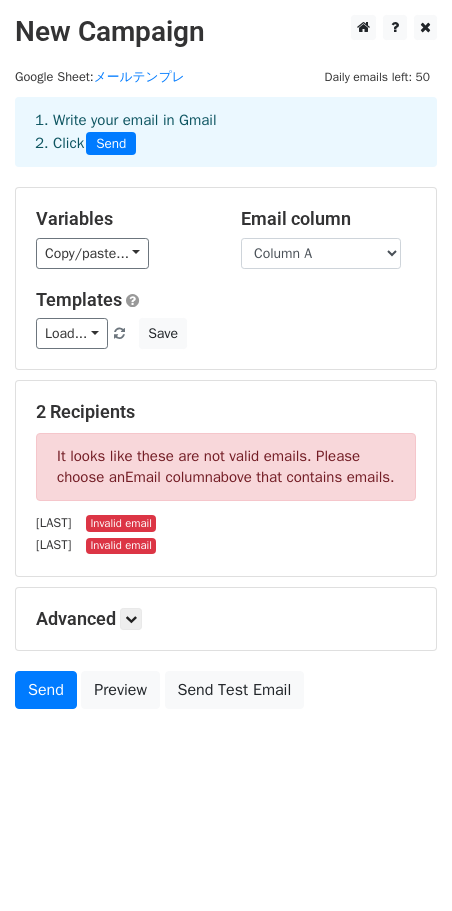 click on "Variables" at bounding box center [123, 219] 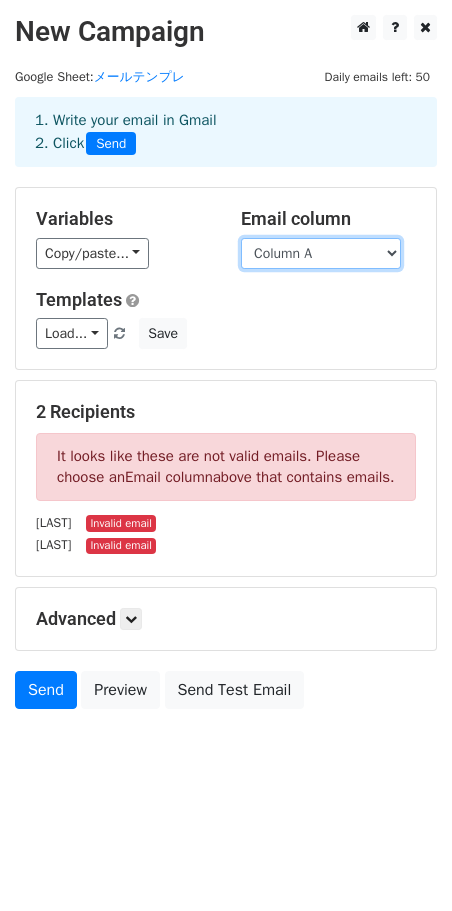 click on "Column A
Column B" at bounding box center (321, 253) 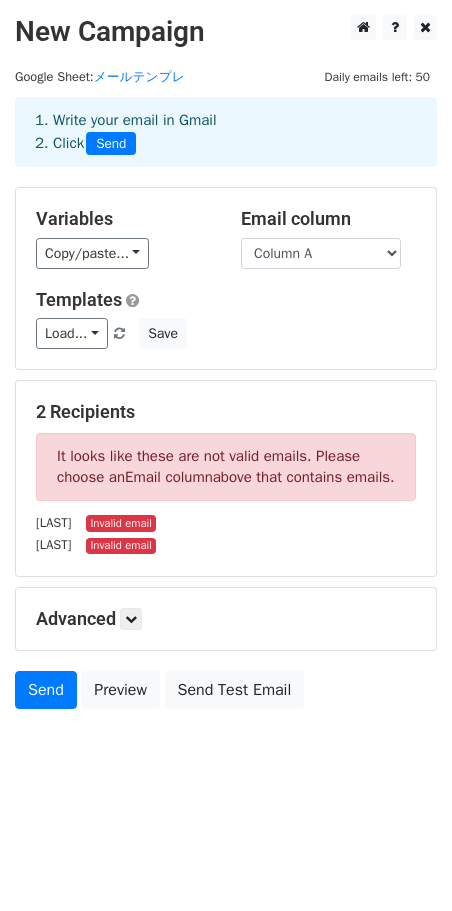 click on "Templates" at bounding box center (226, 300) 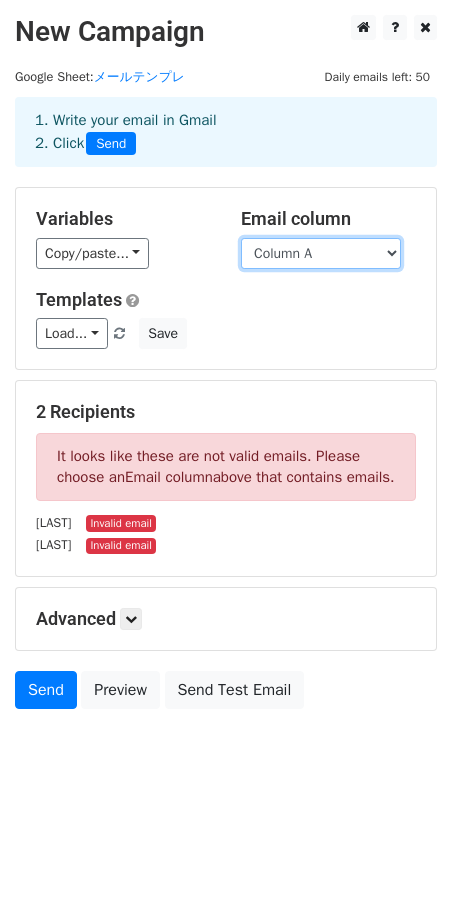 click on "Column A
Column B" at bounding box center [321, 253] 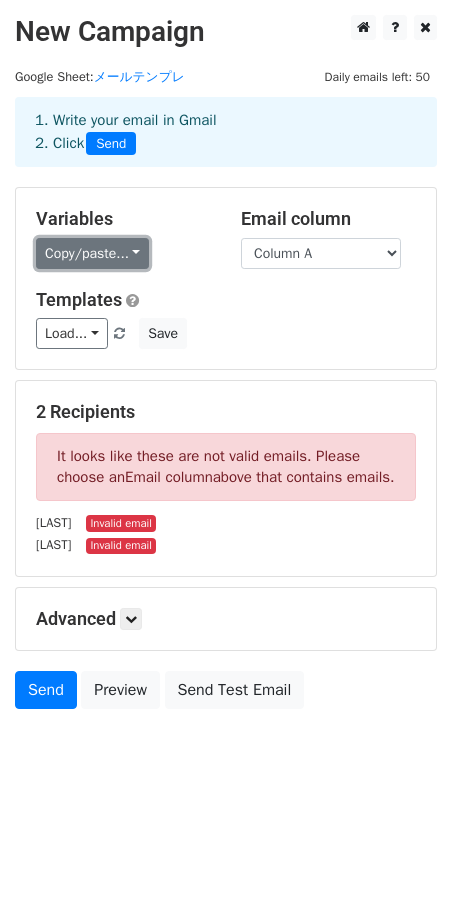 click on "Copy/paste..." at bounding box center [92, 253] 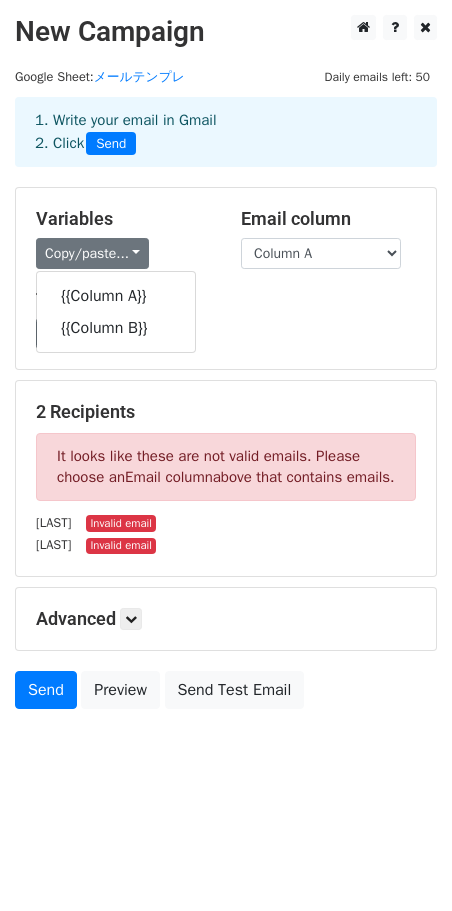 click on "Variables
Copy/paste...
{{Column A}}
{{Column B}}
Email column
Column A
Column B
Templates
Load...
No templates saved
Save" at bounding box center (226, 278) 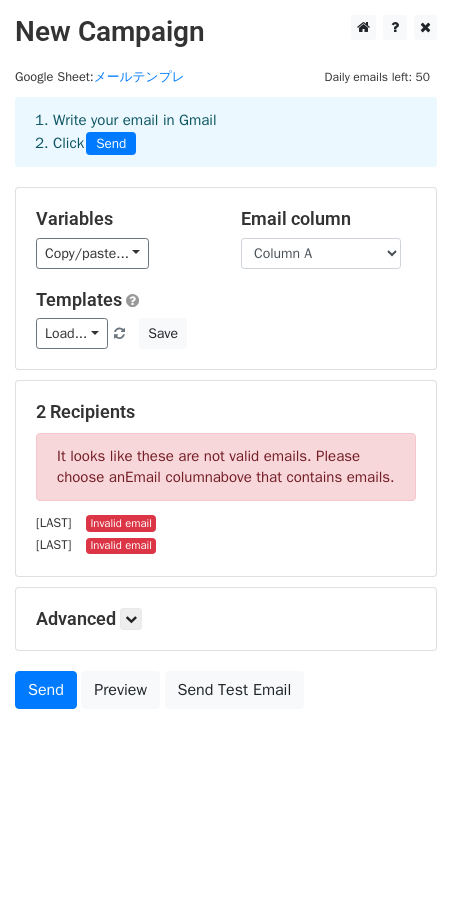 click on "Email column" at bounding box center [169, 477] 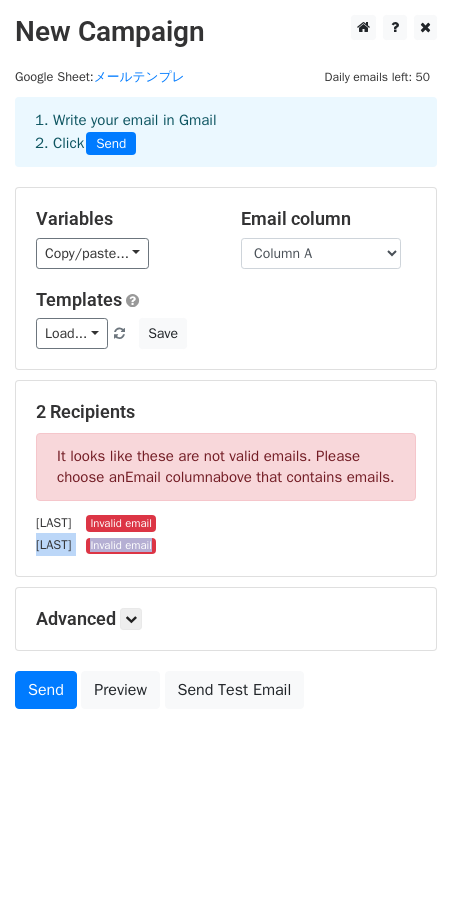 click on "Invalid email" at bounding box center (121, 546) 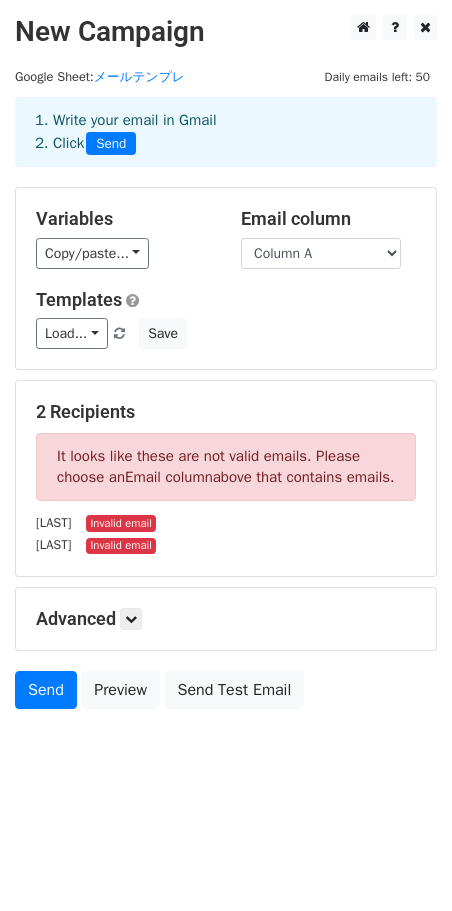 click on "It looks like these are not valid emails. Please choose an  Email column  above that contains emails." at bounding box center [226, 467] 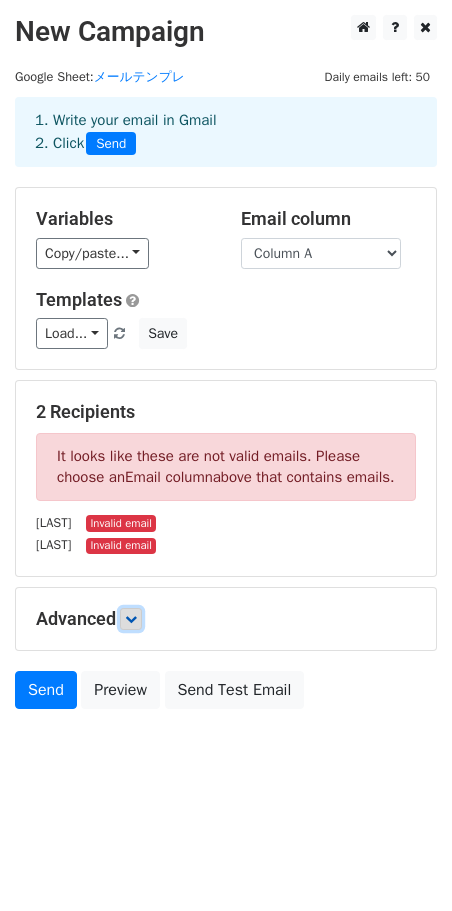 click at bounding box center [131, 619] 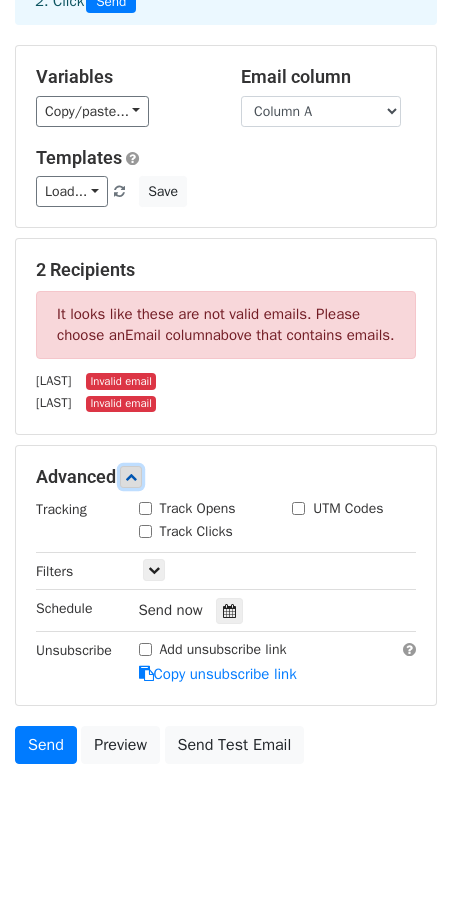 scroll, scrollTop: 165, scrollLeft: 0, axis: vertical 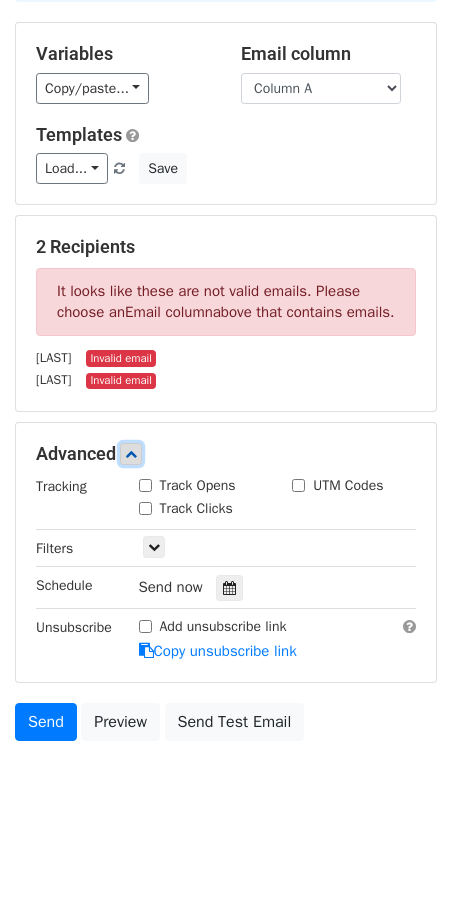 click at bounding box center [131, 454] 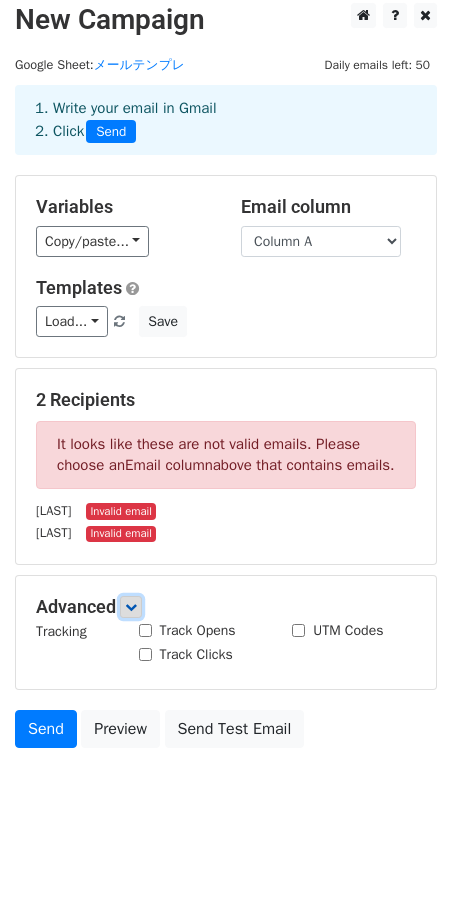 scroll, scrollTop: 0, scrollLeft: 0, axis: both 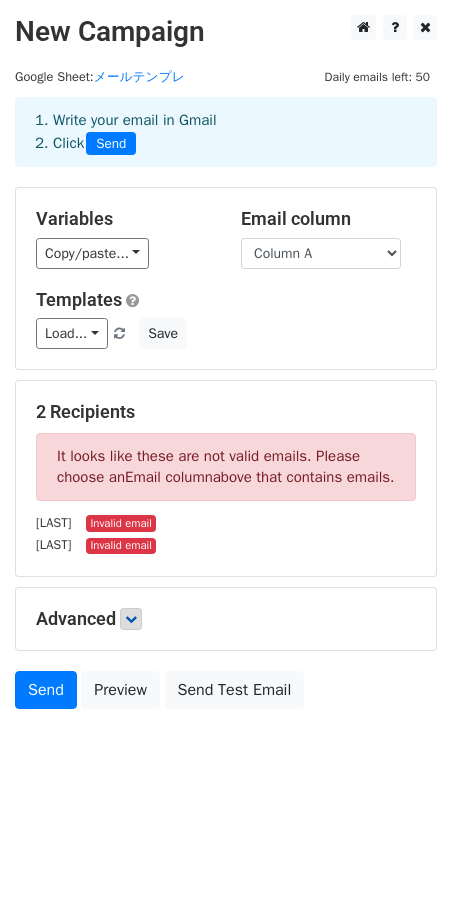 click on "2 Recipients" at bounding box center (226, 412) 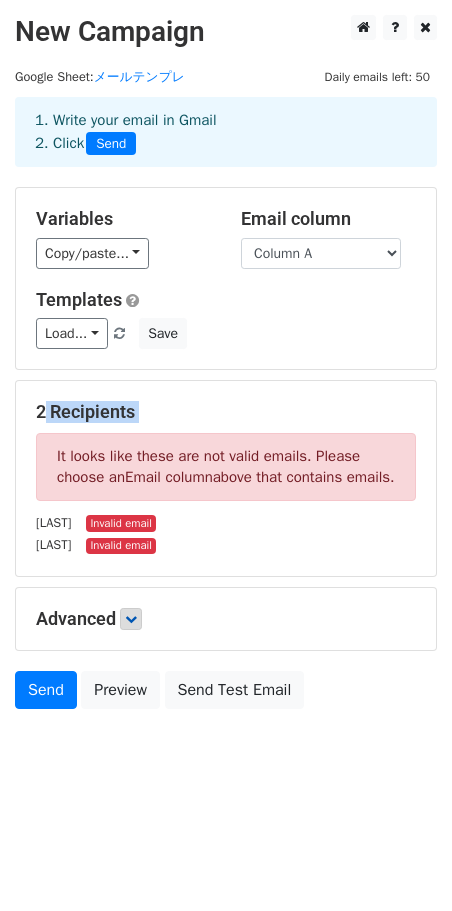 click on "2 Recipients" at bounding box center [226, 412] 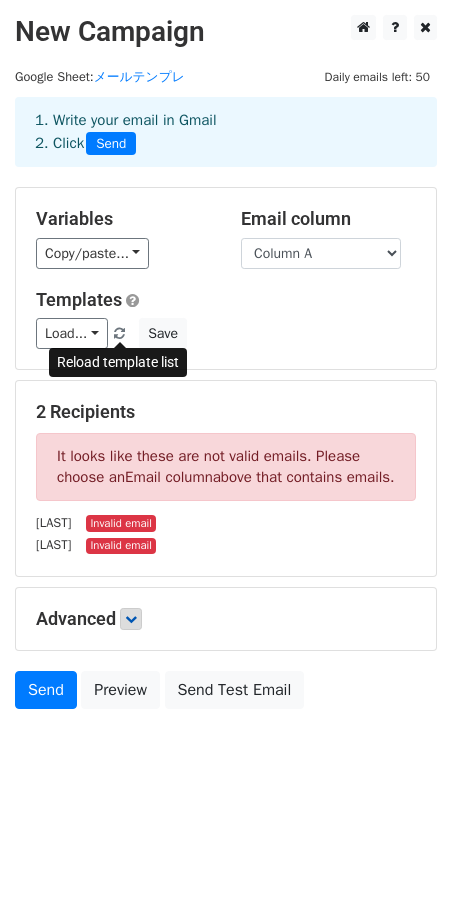 click at bounding box center (120, 334) 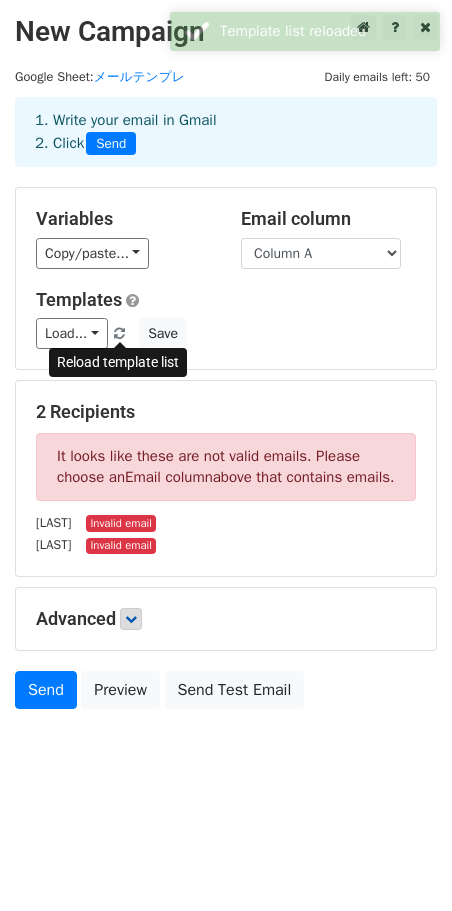 click at bounding box center (119, 334) 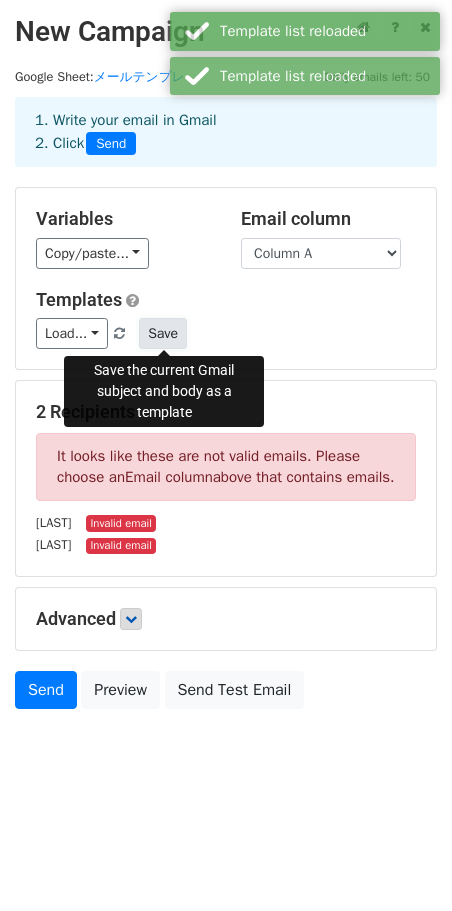 click on "Save" at bounding box center [163, 333] 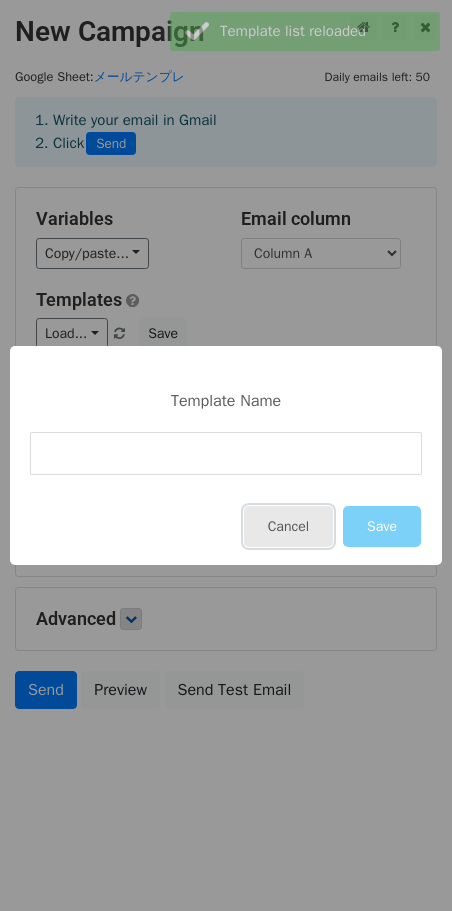 click on "Cancel" at bounding box center [288, 526] 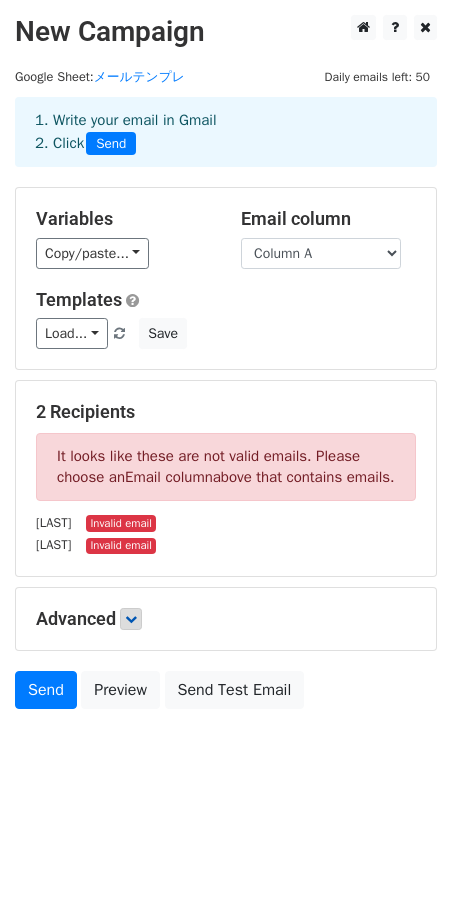 click on "Variables
Copy/paste...
{{Column A}}
{{Column B}}
Email column
Column A
Column B
Templates
Load...
No templates saved
Save" at bounding box center [226, 278] 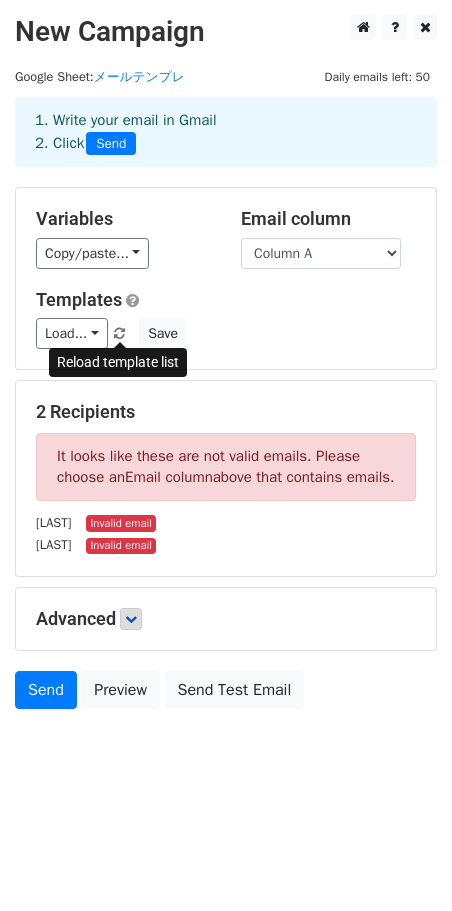 click at bounding box center [119, 334] 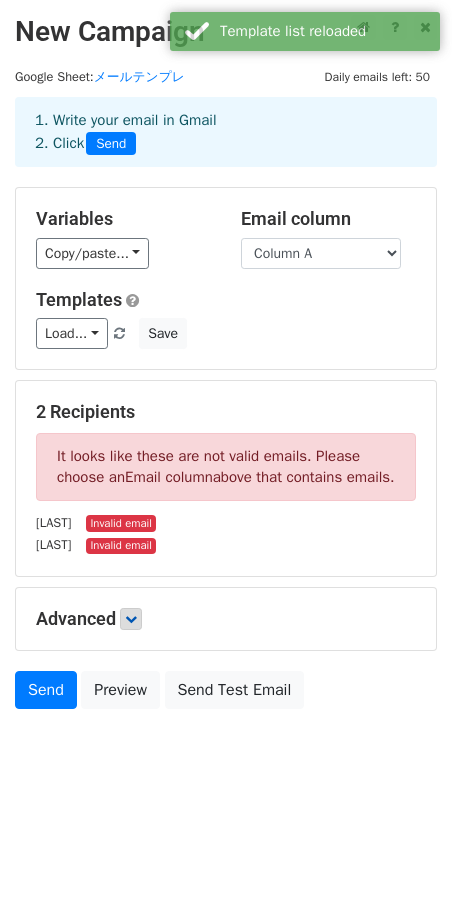 click on "New Campaign
Daily emails left: 50
Google Sheet:
メールテンプレ
1. Write your email in Gmail
2. Click
Send
Variables
Copy/paste...
{{Column A}}
{{Column B}}
Email column
Column A
Column B
Templates
Load...
No templates saved
Save
2 Recipients
It looks like these are not valid emails. Please choose an  Email column  above that contains emails.
苗字
Invalid email
山田
Invalid email
Advanced
Tracking
Track Opens
UTM Codes
Track Clicks
Filters
Only include spreadsheet rows that match the following filters:
Schedule
Send now
Unsubscribe
Add unsubscribe link
Copy unsubscribe link
Send" at bounding box center (226, 367) 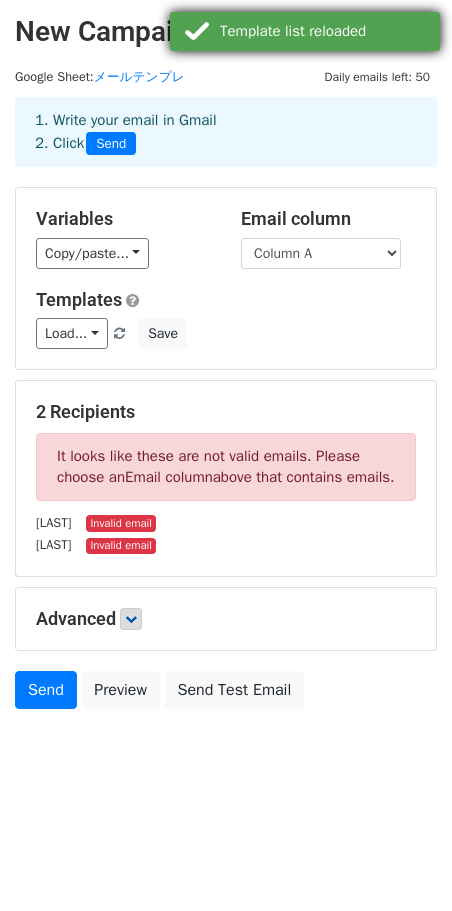 click on "Template list reloaded" at bounding box center (326, 31) 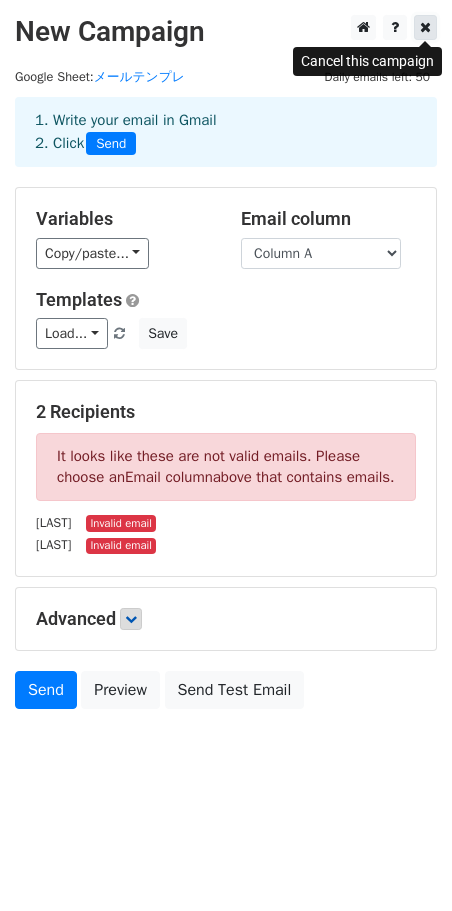 click at bounding box center (425, 27) 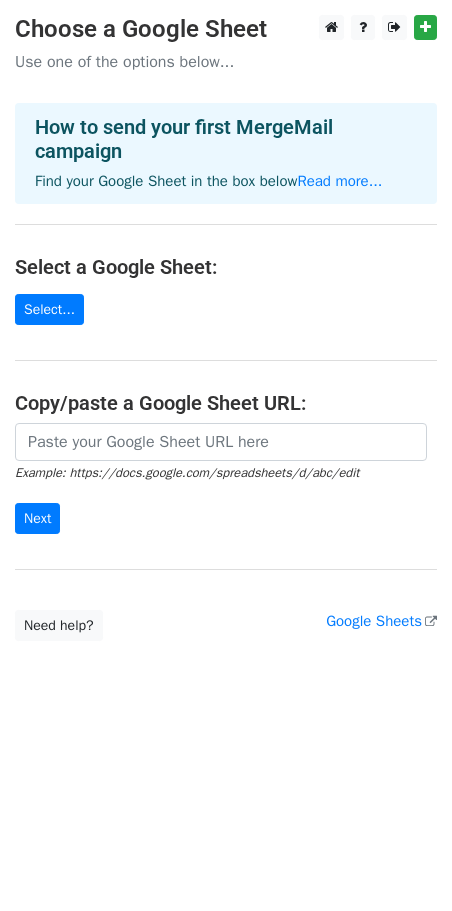 scroll, scrollTop: 0, scrollLeft: 0, axis: both 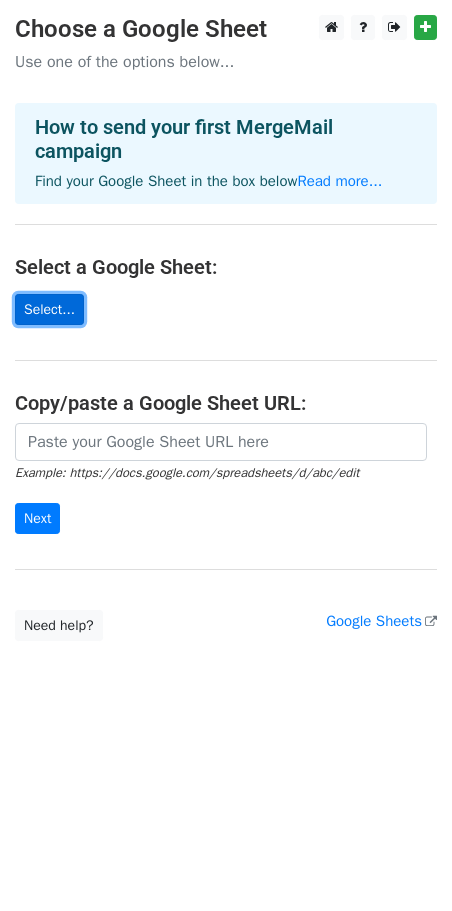 click on "Select..." at bounding box center [49, 309] 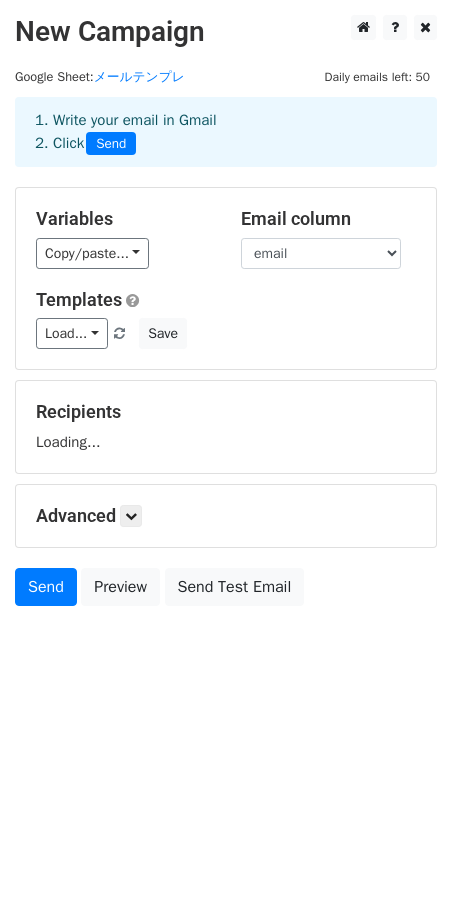 scroll, scrollTop: 0, scrollLeft: 0, axis: both 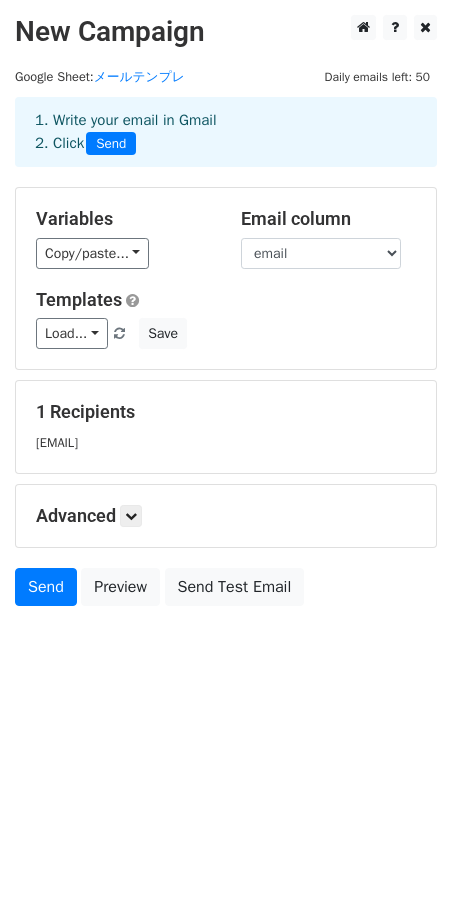 click on "t.watanabe@oats.co.jp" at bounding box center [57, 443] 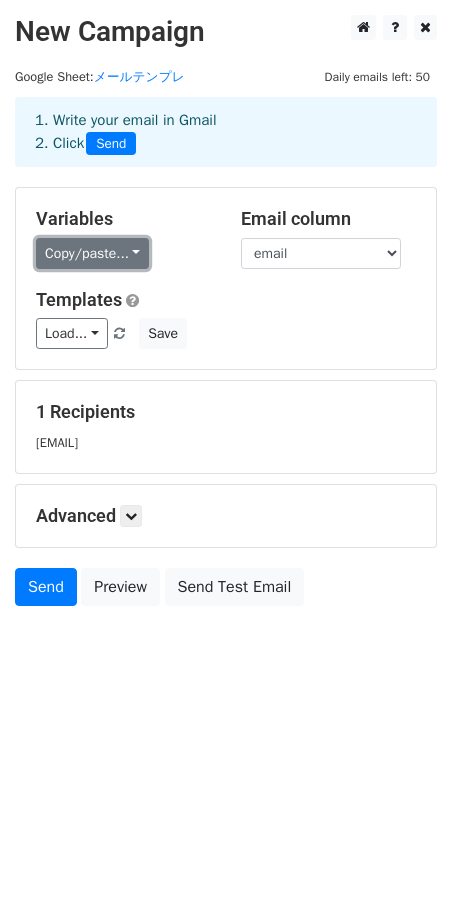 click on "Copy/paste..." at bounding box center [92, 253] 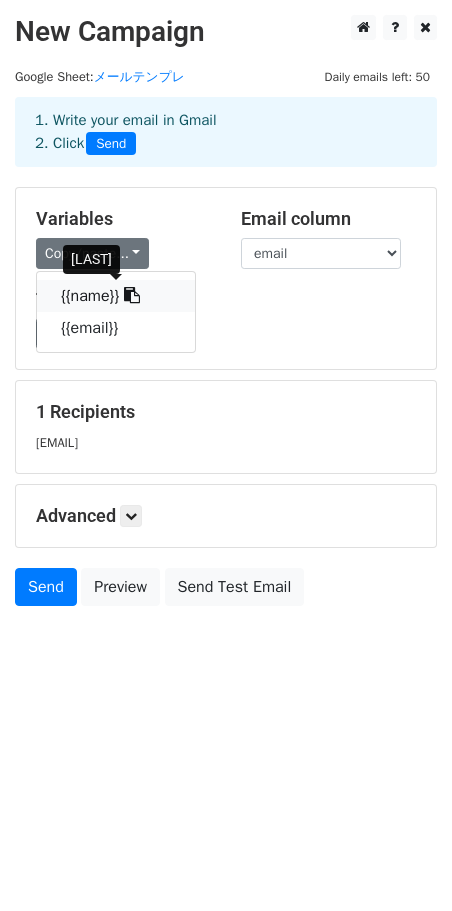 click on "{{name}}" at bounding box center [116, 296] 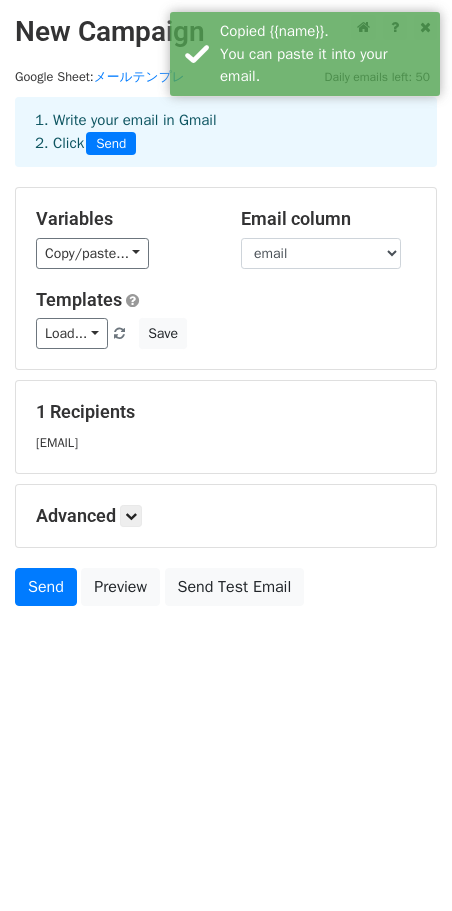 click on "Templates
Load...
No templates saved
Save" at bounding box center [226, 319] 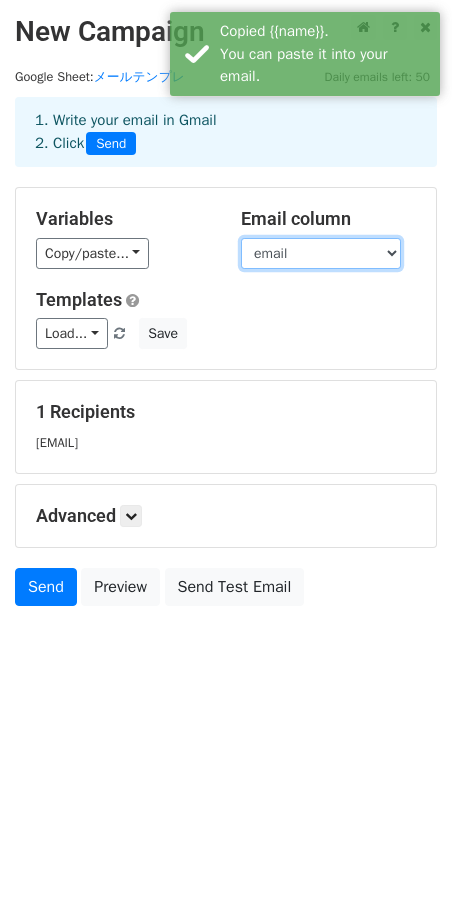 click on "name
email" at bounding box center [321, 253] 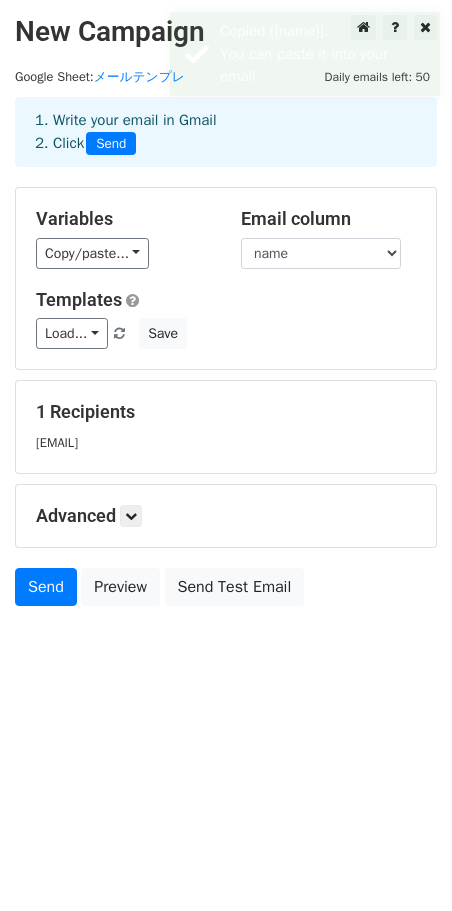 drag, startPoint x: 277, startPoint y: 321, endPoint x: 267, endPoint y: 328, distance: 12.206555 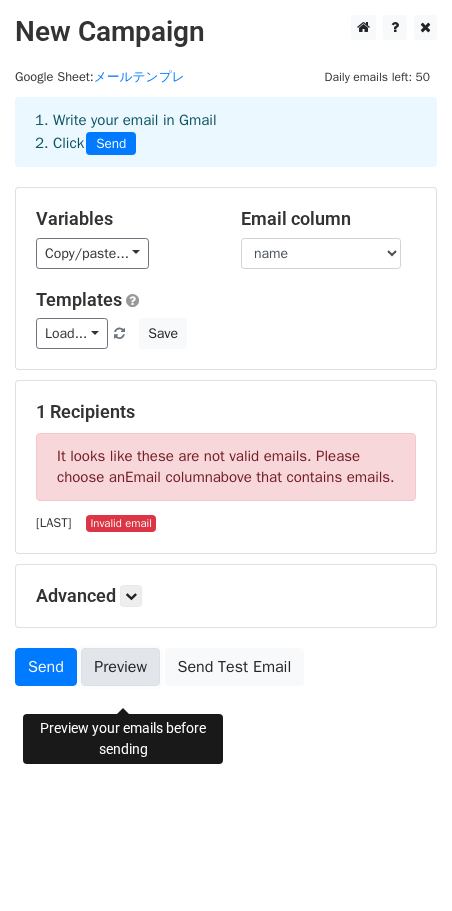 click on "Preview" at bounding box center (120, 667) 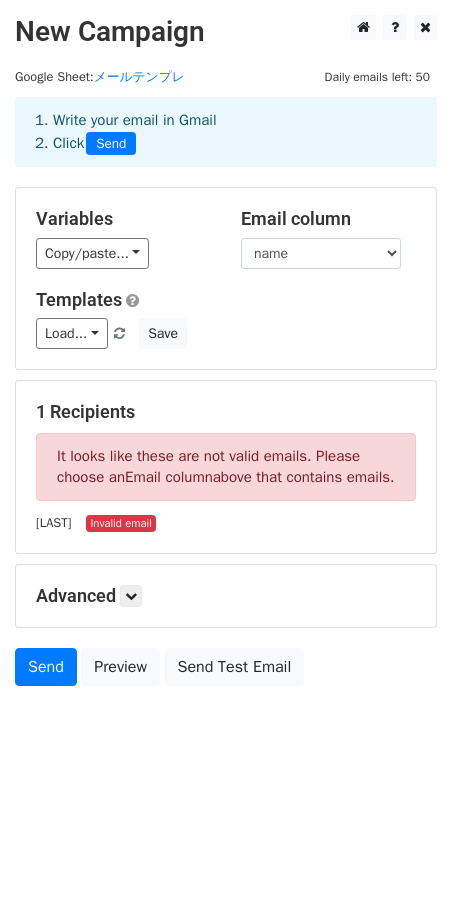 click on "It looks like these are not valid emails. Please choose an  Email column  above that contains emails." at bounding box center [226, 467] 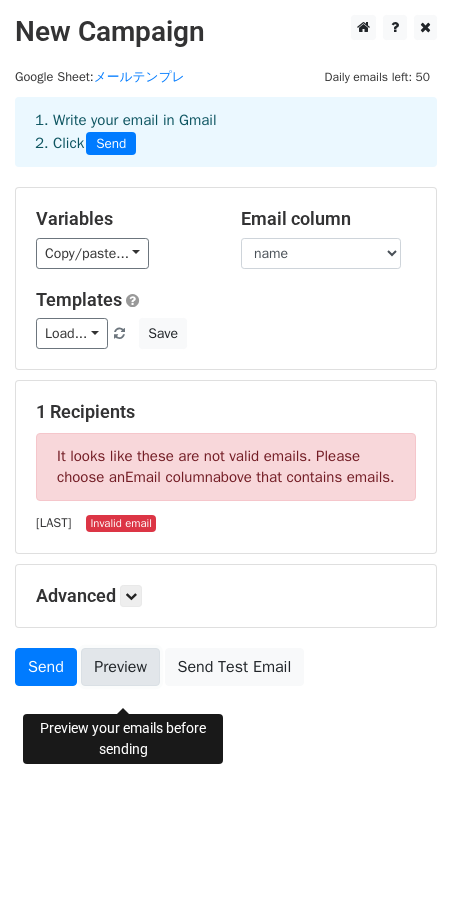 click on "Preview" at bounding box center (120, 667) 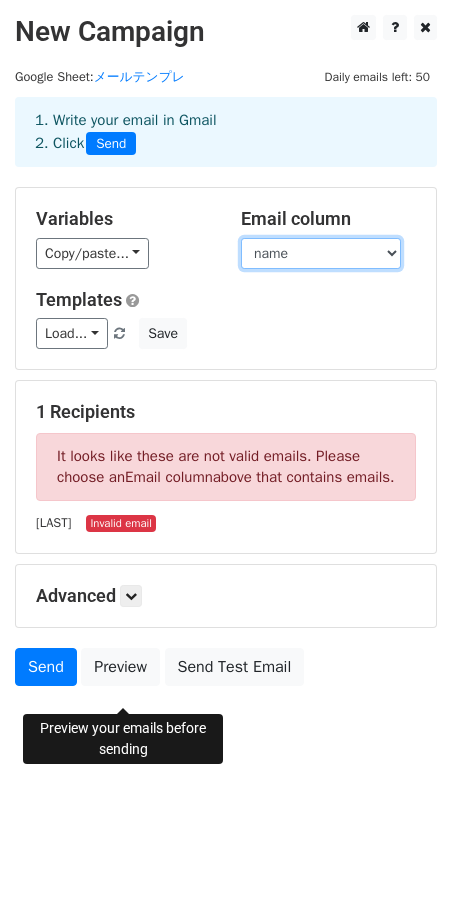 click on "name
email" at bounding box center (321, 253) 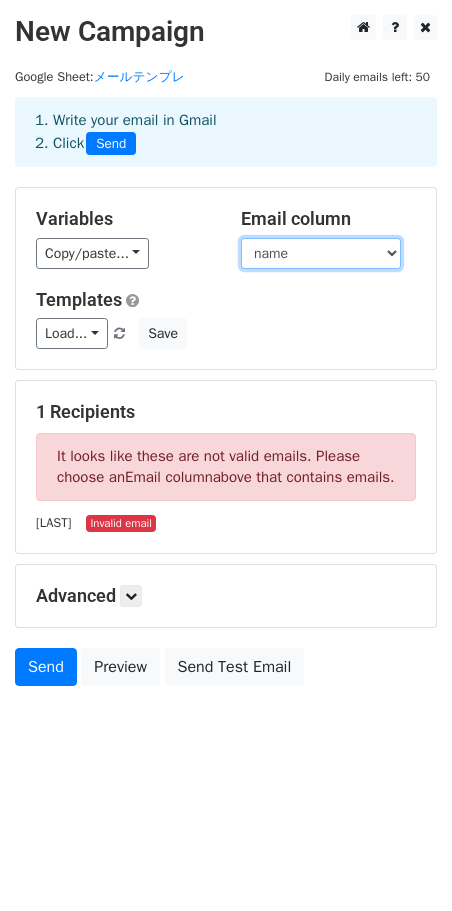 click on "name
email" at bounding box center (321, 253) 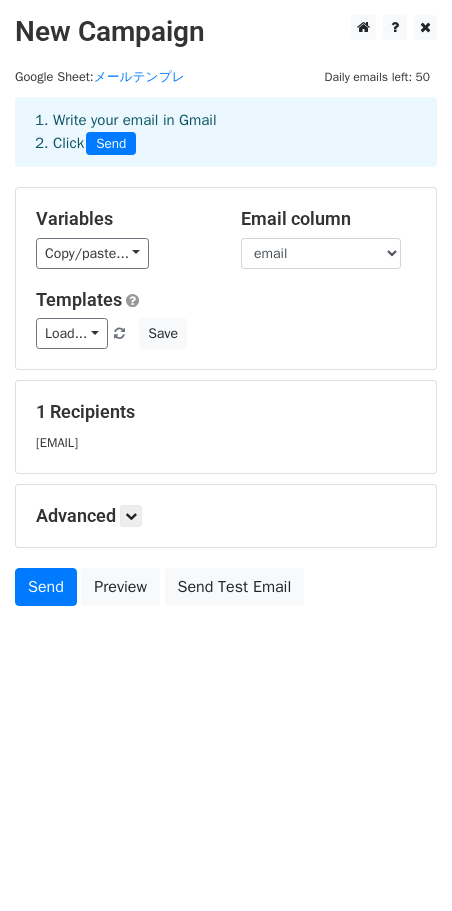 click on "Templates" at bounding box center [226, 300] 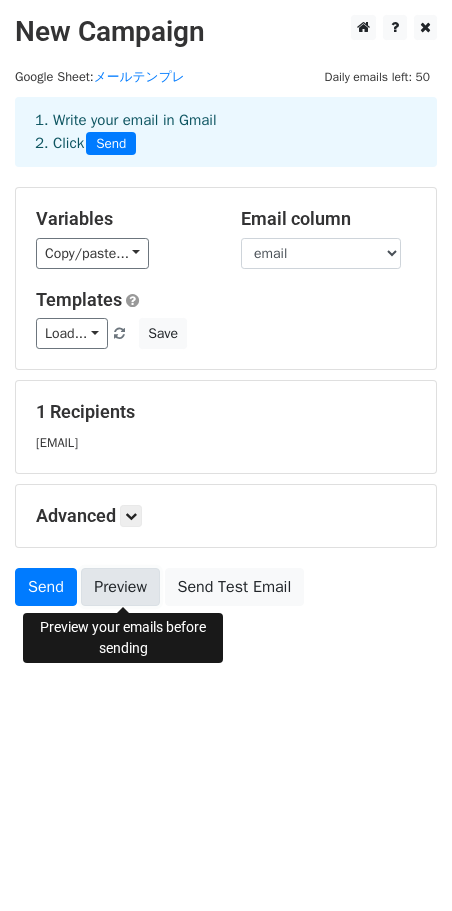 click on "Preview" at bounding box center (120, 587) 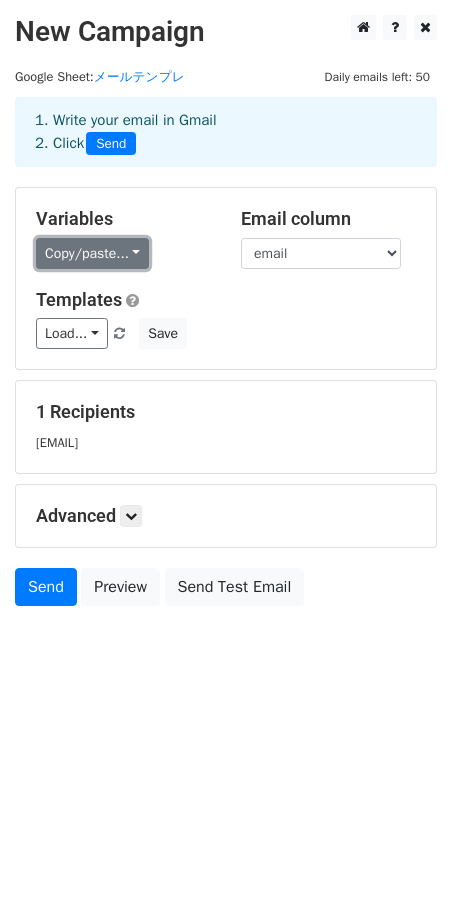 click on "Copy/paste..." at bounding box center [92, 253] 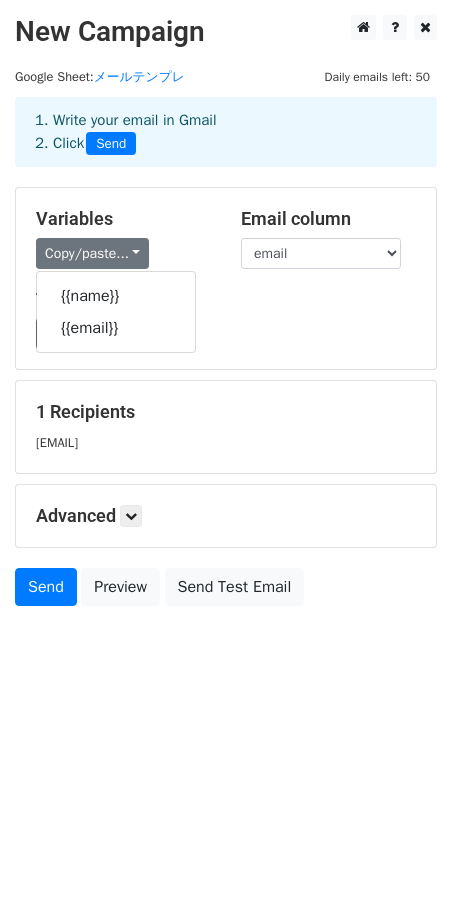 click on "Load...
No templates saved
Save" at bounding box center (226, 333) 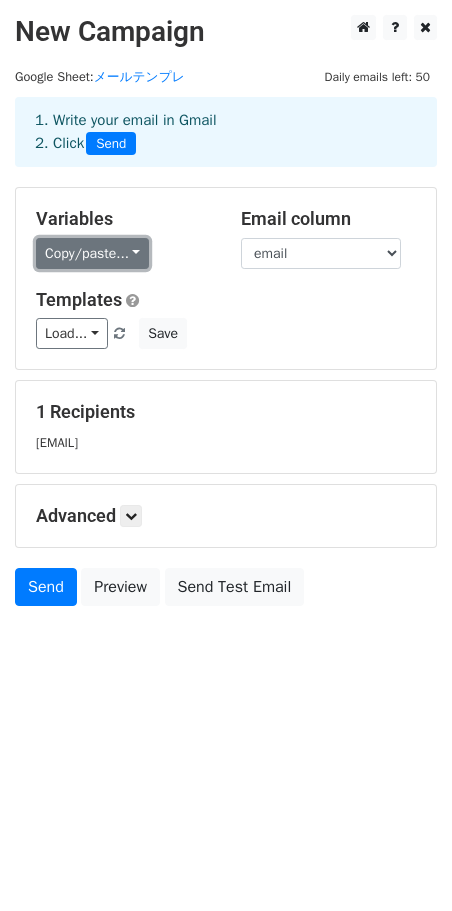 click on "Copy/paste..." at bounding box center [92, 253] 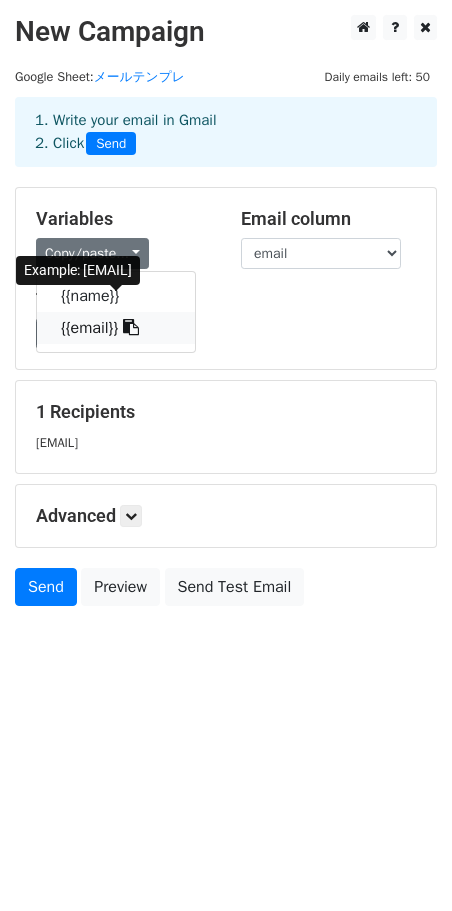 click on "{{email}}" at bounding box center [116, 328] 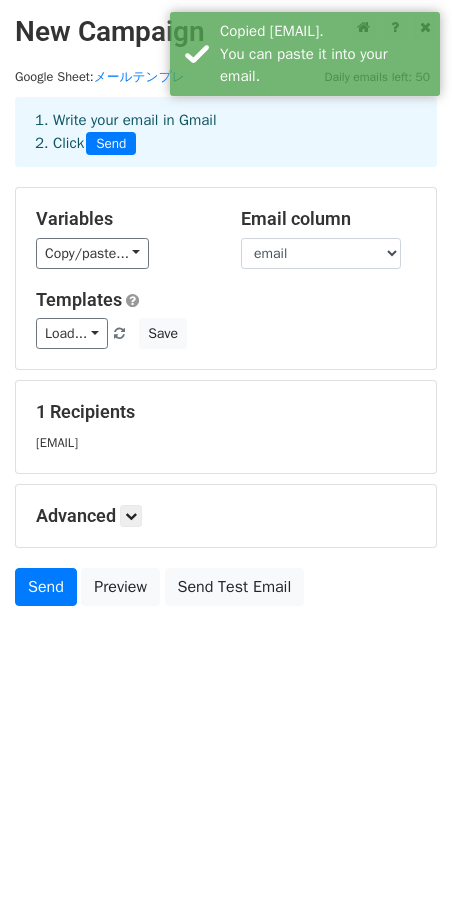 click on "Variables" at bounding box center [123, 219] 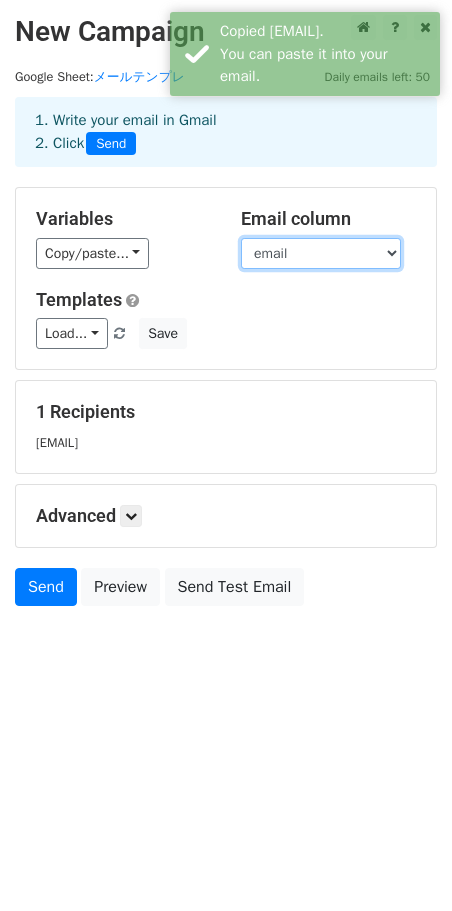 click on "name
email" at bounding box center [321, 253] 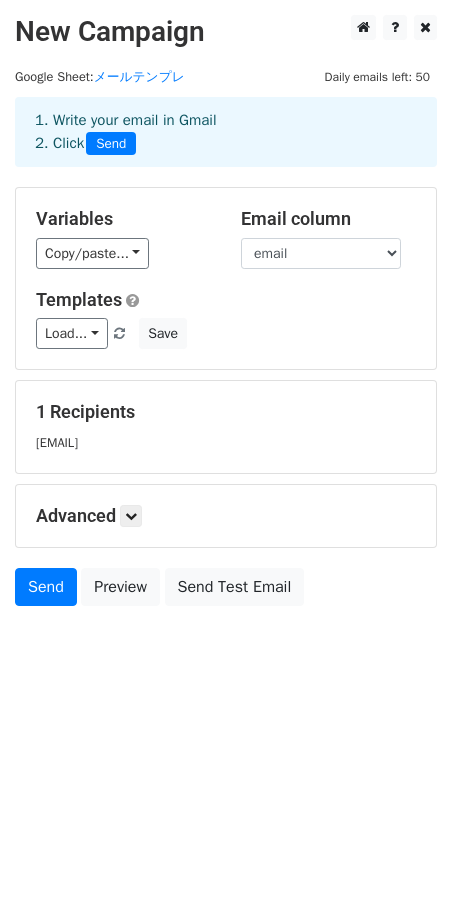 click on "Load...
No templates saved
Save" at bounding box center (226, 333) 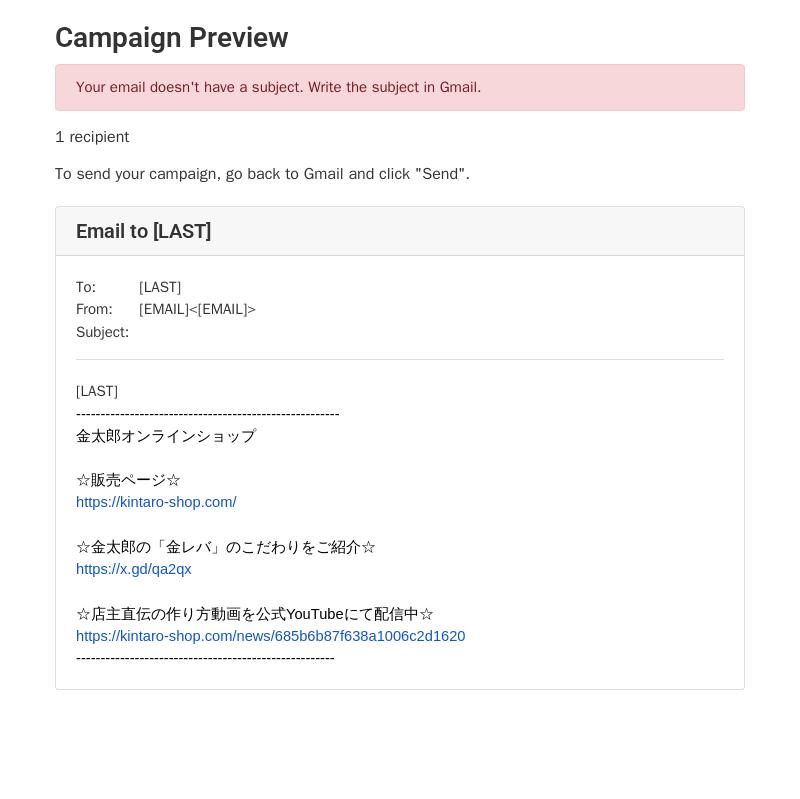 scroll, scrollTop: 0, scrollLeft: 0, axis: both 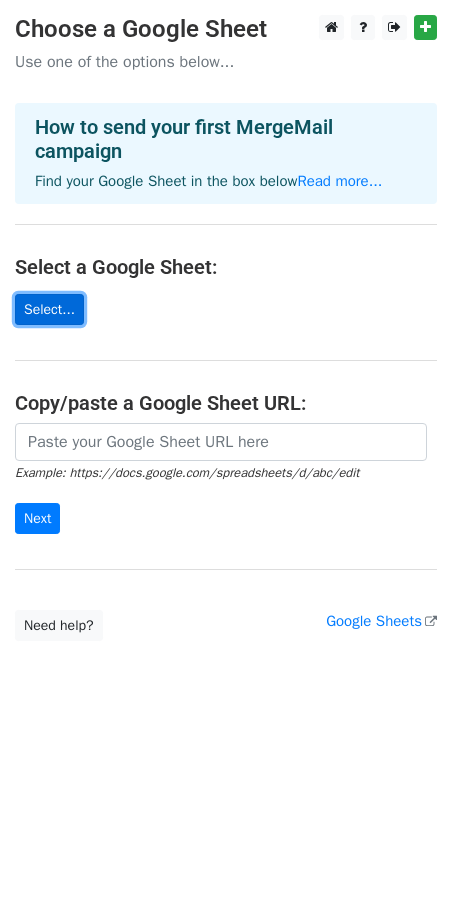 click on "Select..." at bounding box center [49, 309] 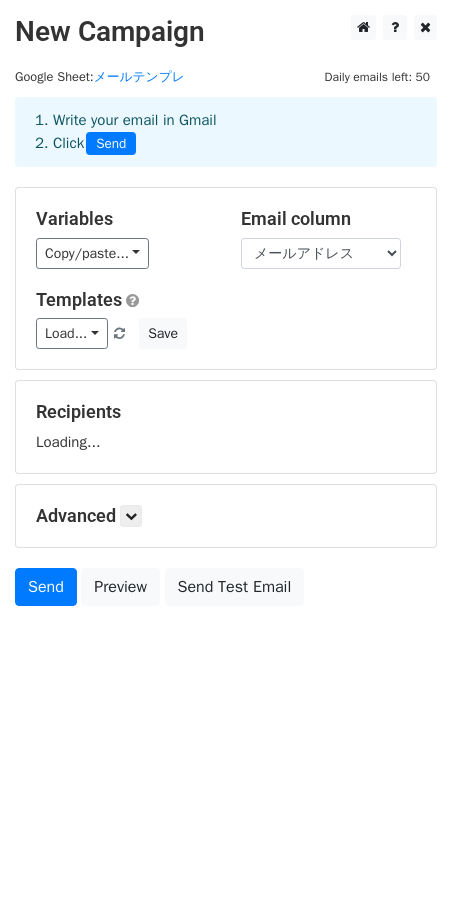 scroll, scrollTop: 0, scrollLeft: 0, axis: both 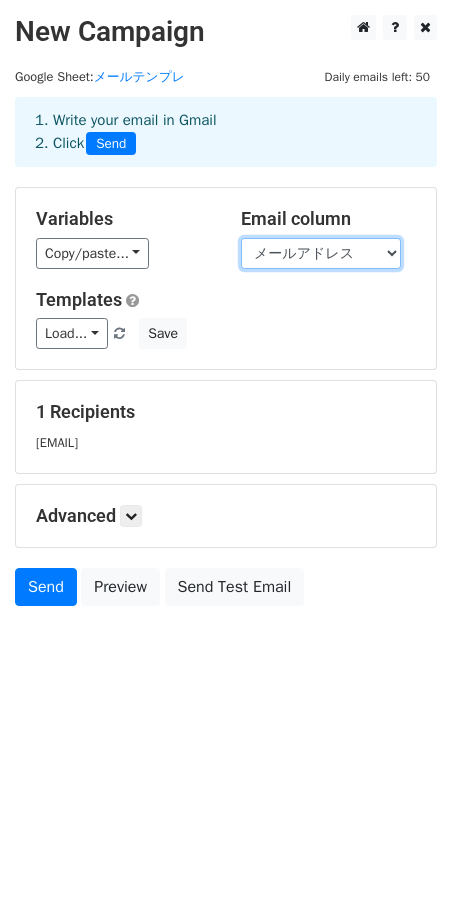 click on "[LAST]
[EMAIL]" at bounding box center [321, 253] 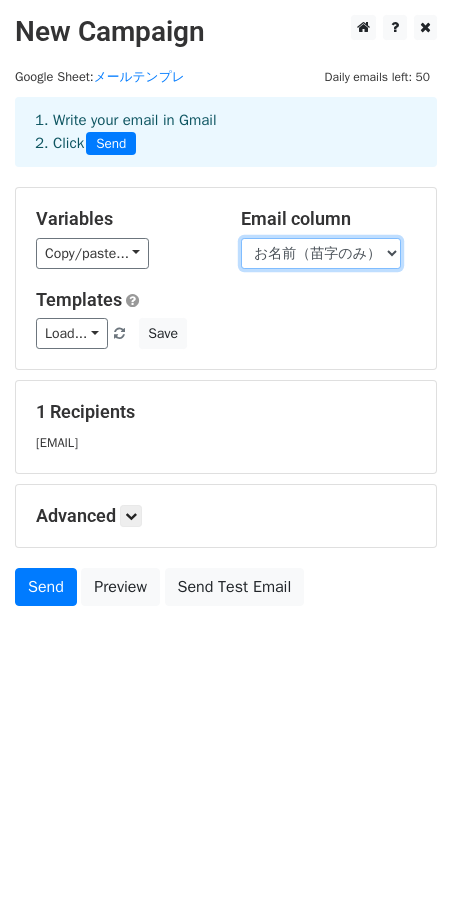 click on "お名前（苗字のみ）
メールアドレス" at bounding box center [321, 253] 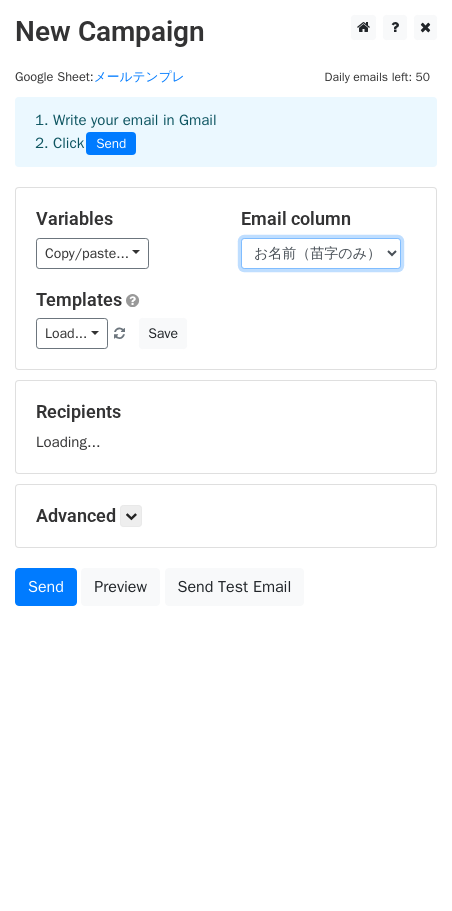 select on "メールアドレス" 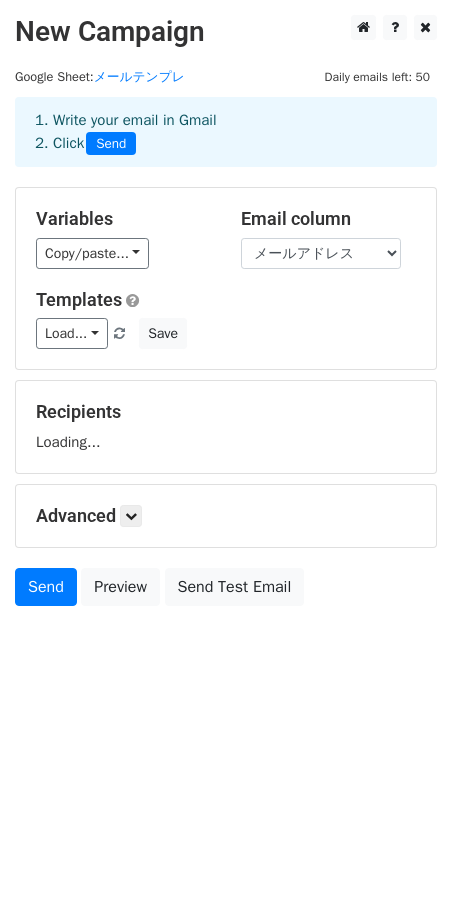 click on "Variables
Copy/paste...
{{お名前（苗字のみ）}}
{{メールアドレス}}
Email column
お名前（苗字のみ）
メールアドレス
Templates
Load...
No templates saved
Save" at bounding box center [226, 278] 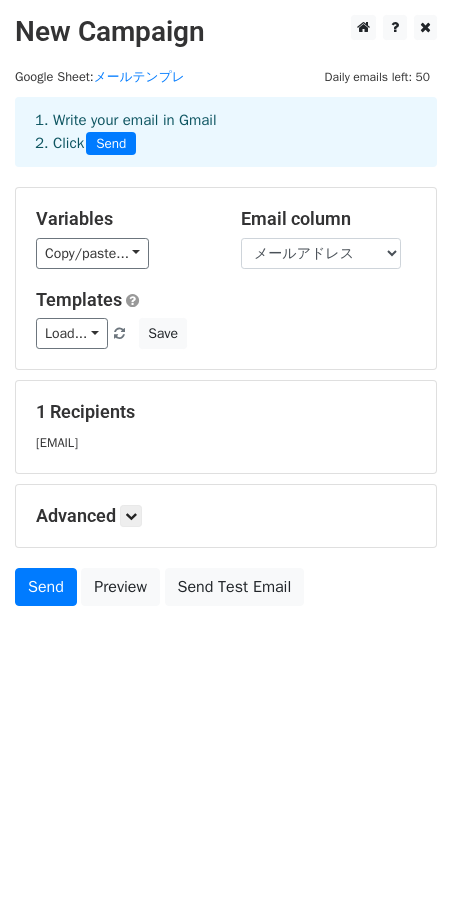 click on "Templates
Load...
No templates saved
Save" at bounding box center [226, 319] 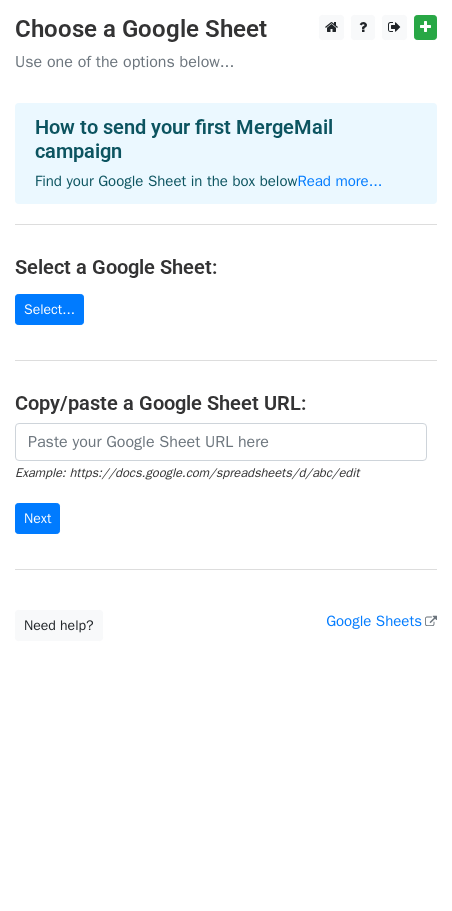 scroll, scrollTop: 0, scrollLeft: 0, axis: both 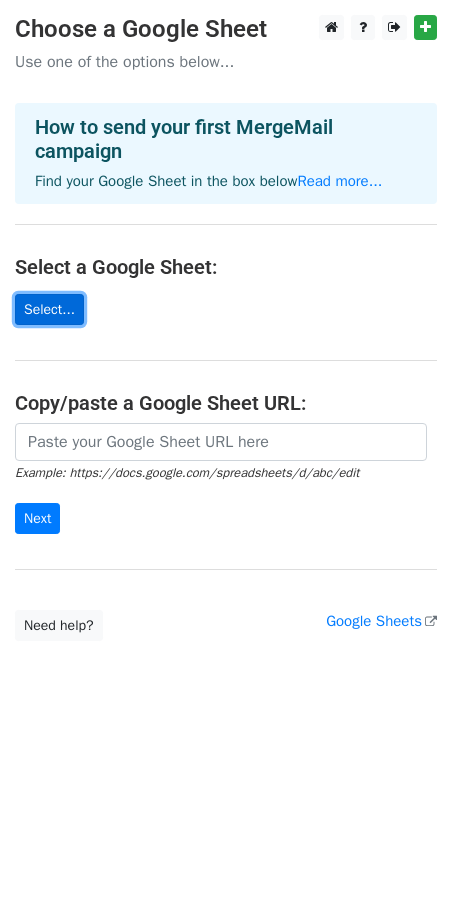 click on "Select..." at bounding box center (49, 309) 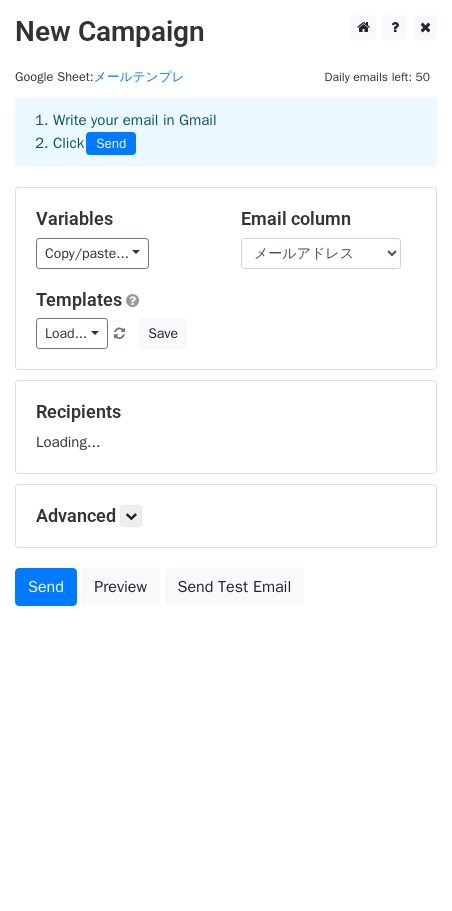 scroll, scrollTop: 0, scrollLeft: 0, axis: both 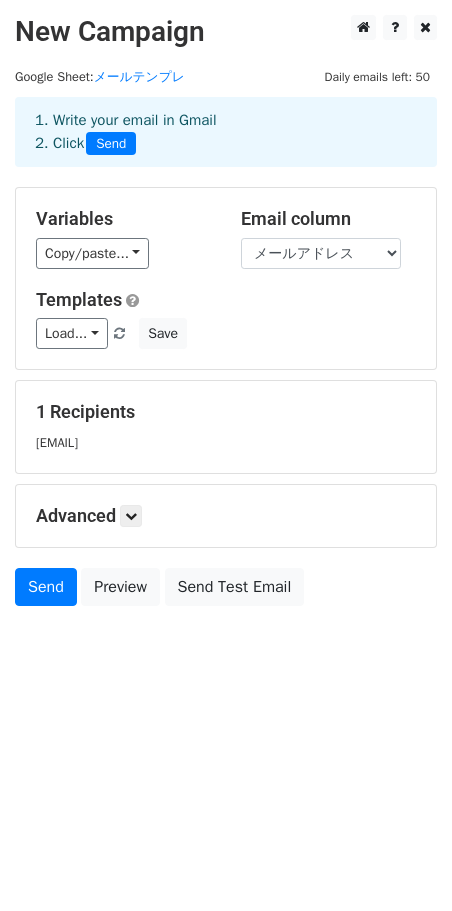 click on "New Campaign
Daily emails left: 50
Google Sheet:
メールテンプレ
1. Write your email in Gmail
2. Click
Send
Variables
Copy/paste...
{{お名前（苗字のみ）}}
{{EMAIL}}
Email column
お名前（苗字のみ）
{{EMAIL}}
Templates
Load...
No templates saved
Save
1 Recipients
[EMAIL]
Advanced
Tracking
Track Opens
UTM Codes
Track Clicks
Filters
Only include spreadsheet rows that match the following filters:
Schedule
Send now
Unsubscribe
Add unsubscribe link
Copy unsubscribe link
Send
Preview
Send Test Email
August September October 2025" at bounding box center [226, 455] 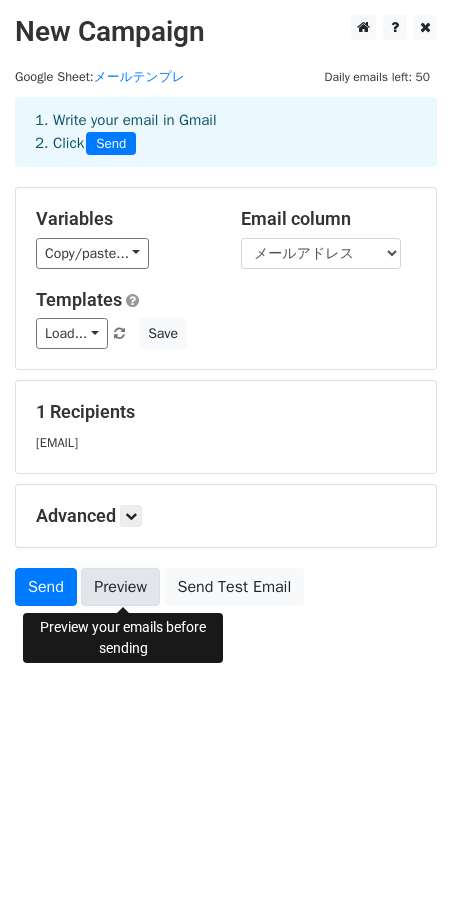 click on "Preview" at bounding box center [120, 587] 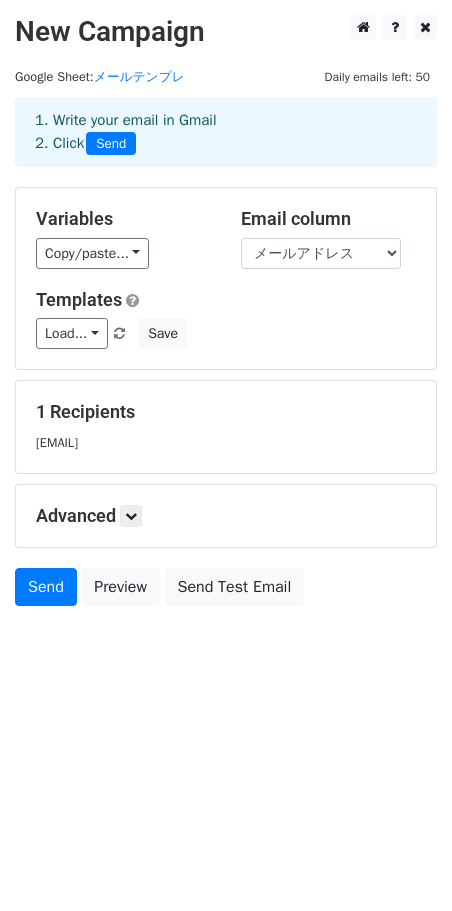 click on "Variables" at bounding box center (123, 219) 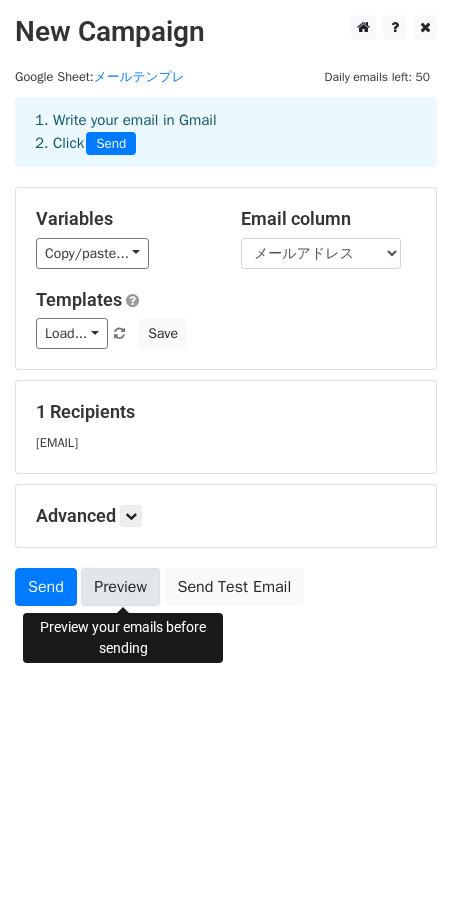 click on "Preview" at bounding box center (120, 587) 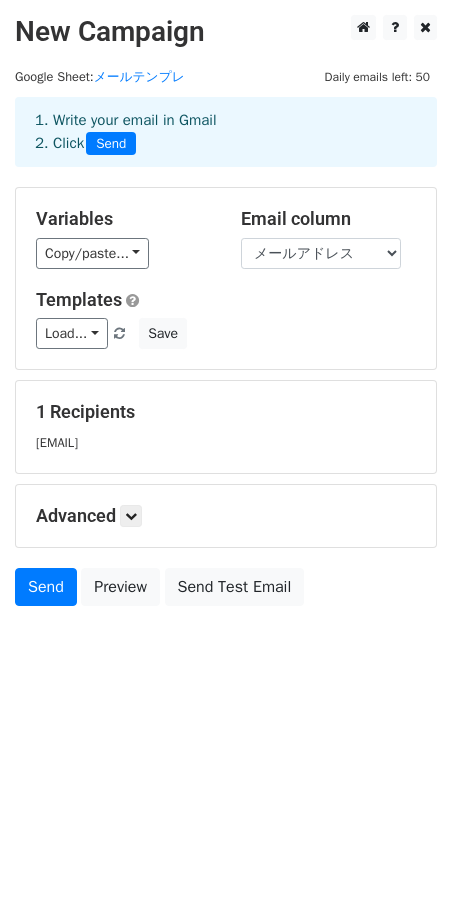 click on "Load...
No templates saved
Save" at bounding box center [226, 333] 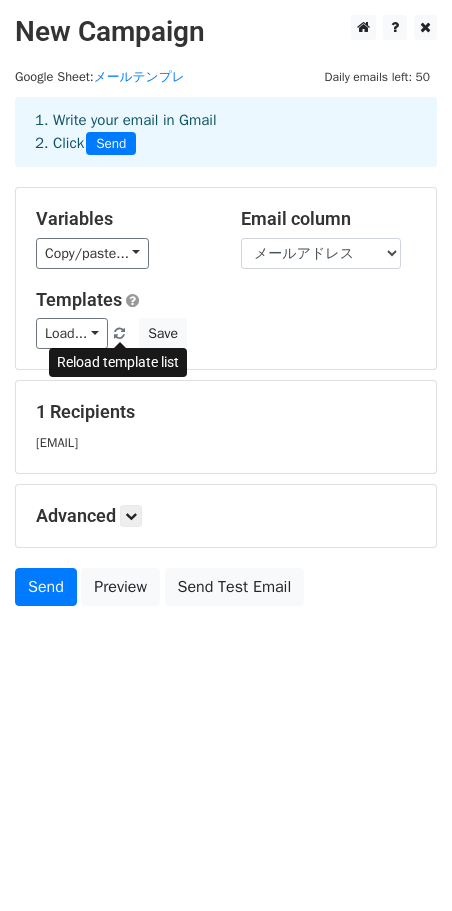 click at bounding box center (120, 334) 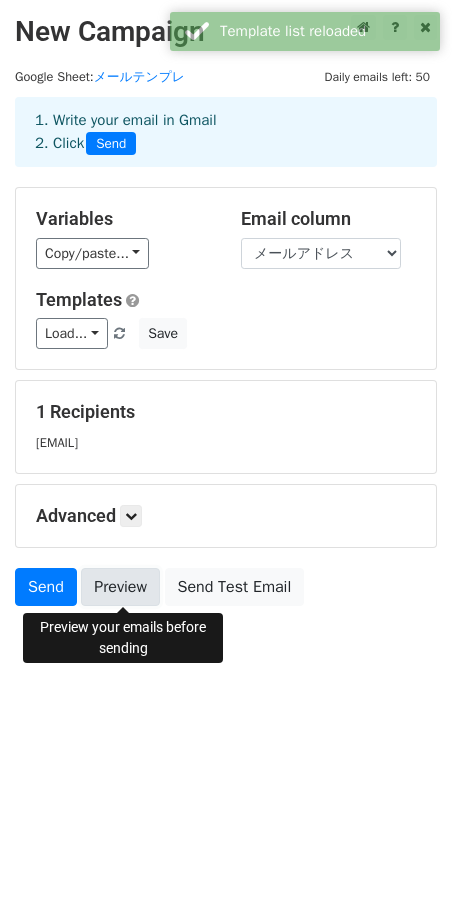 click on "Preview" at bounding box center (120, 587) 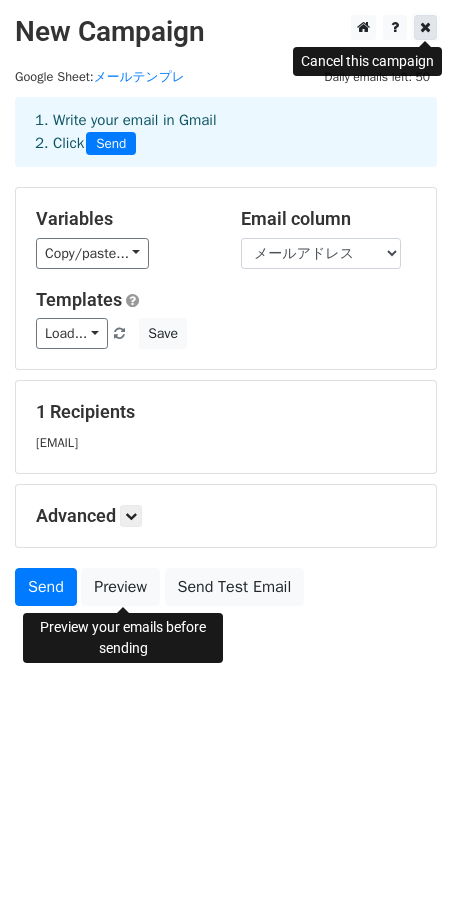 click at bounding box center (425, 27) 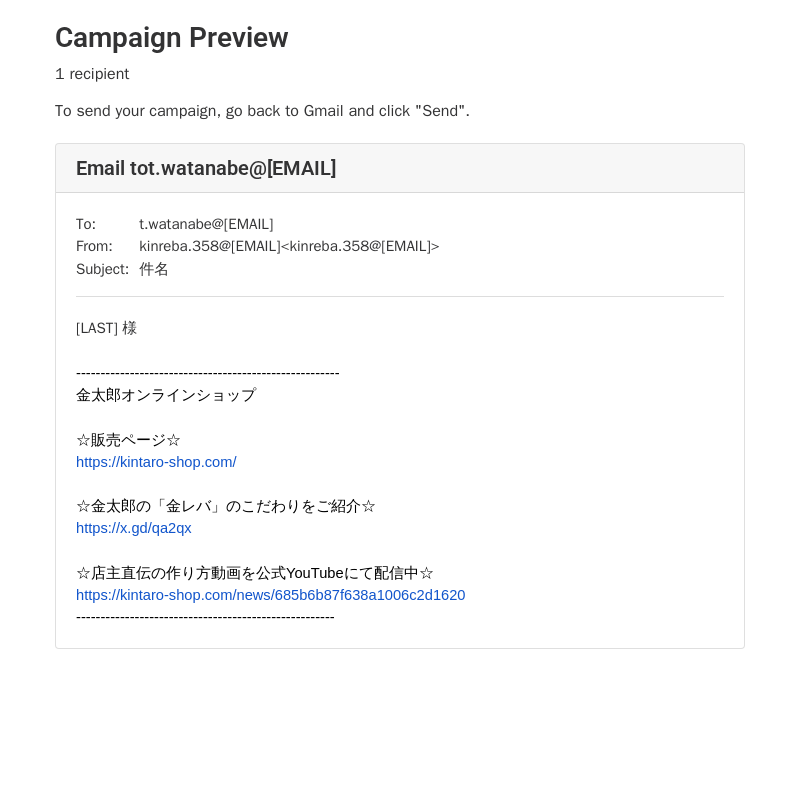 scroll, scrollTop: 0, scrollLeft: 0, axis: both 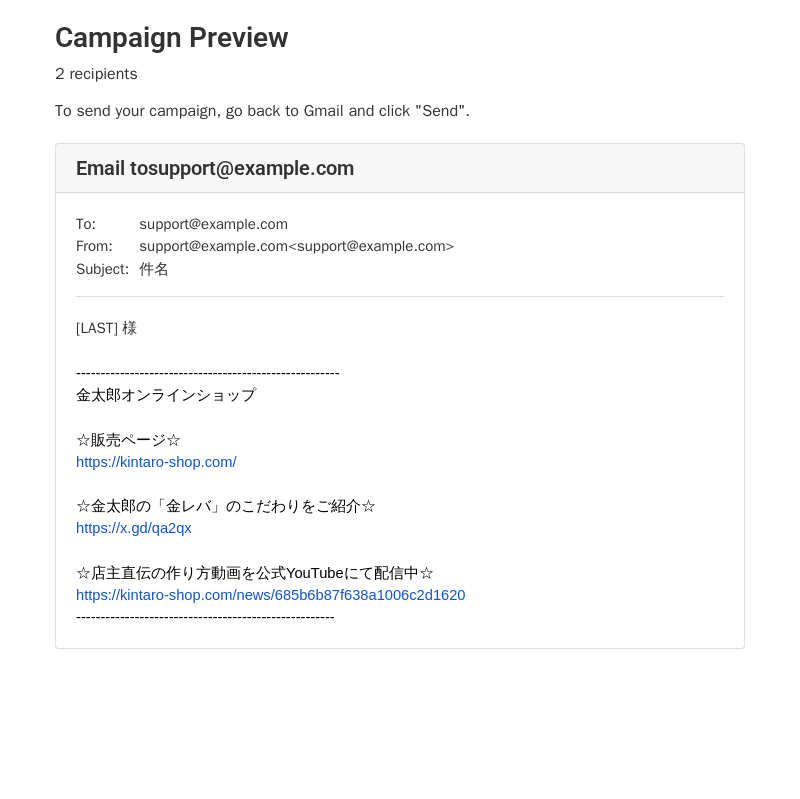 drag, startPoint x: 446, startPoint y: 125, endPoint x: 631, endPoint y: 34, distance: 206.16983 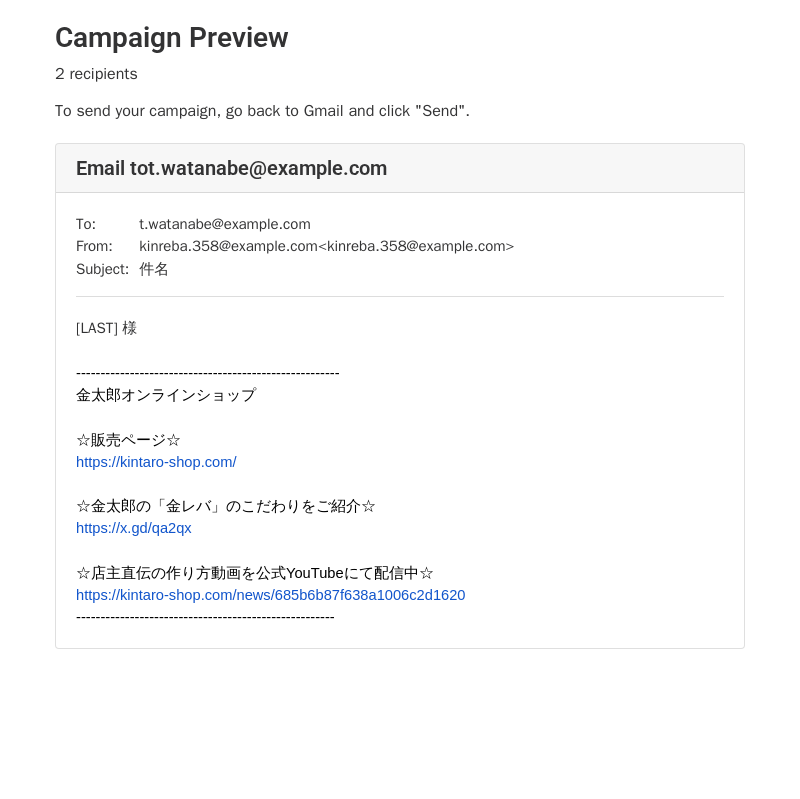 scroll, scrollTop: 0, scrollLeft: 0, axis: both 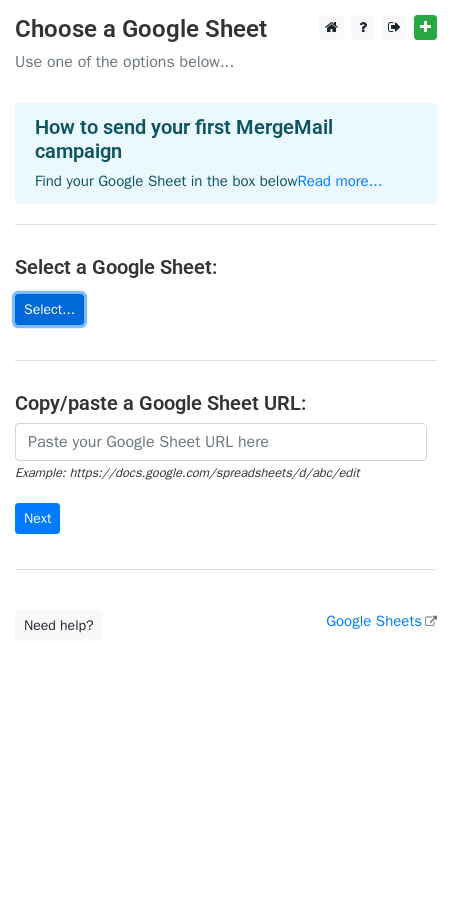 drag, startPoint x: 0, startPoint y: 0, endPoint x: 54, endPoint y: 303, distance: 307.77426 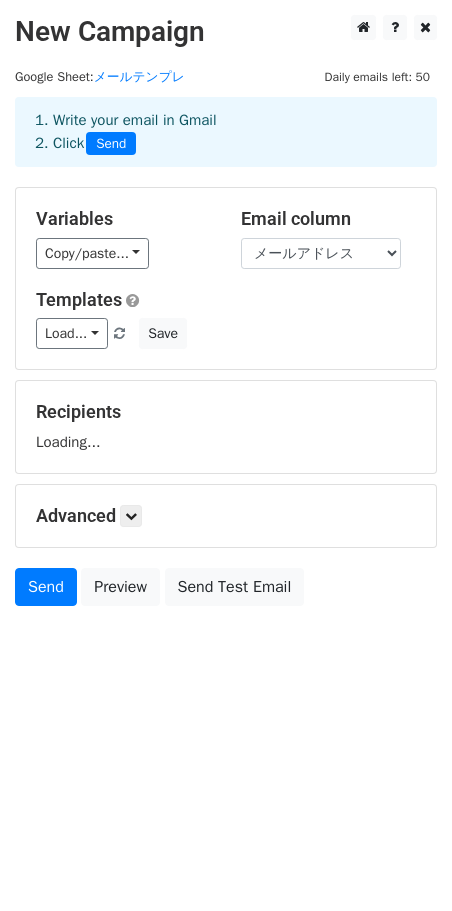 scroll, scrollTop: 0, scrollLeft: 0, axis: both 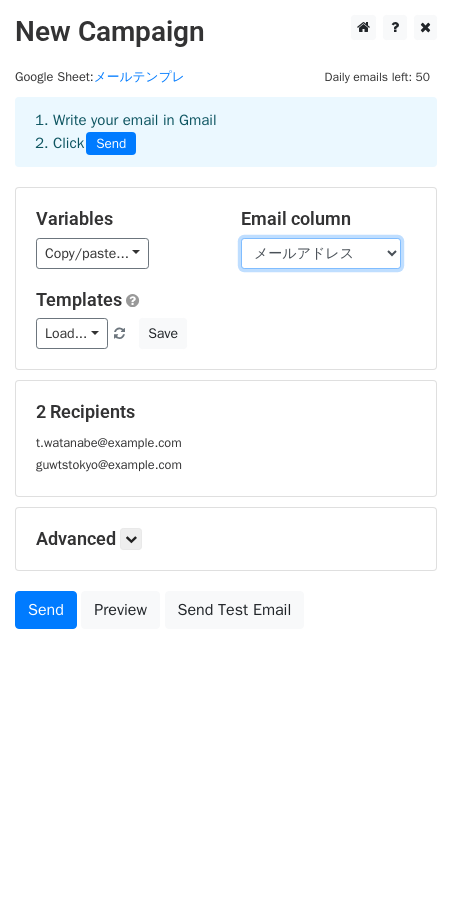 click on "お名前（苗字のみ）
メールアドレス" at bounding box center [321, 253] 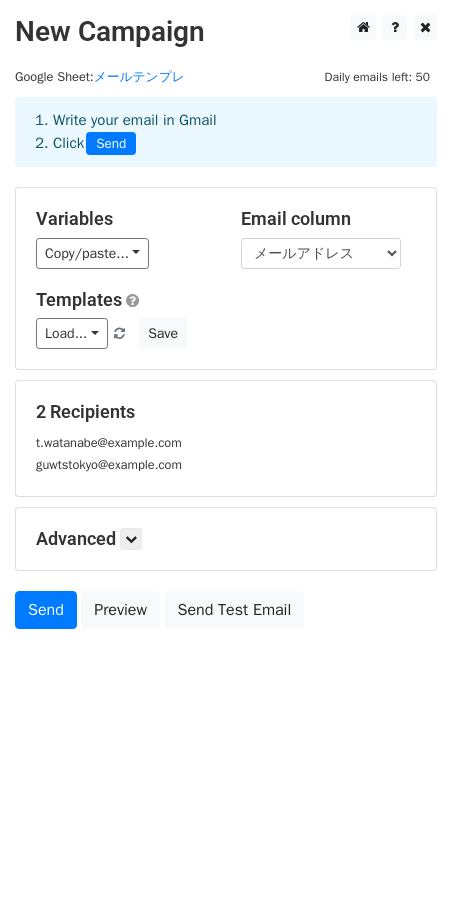 click on "Templates" at bounding box center (226, 300) 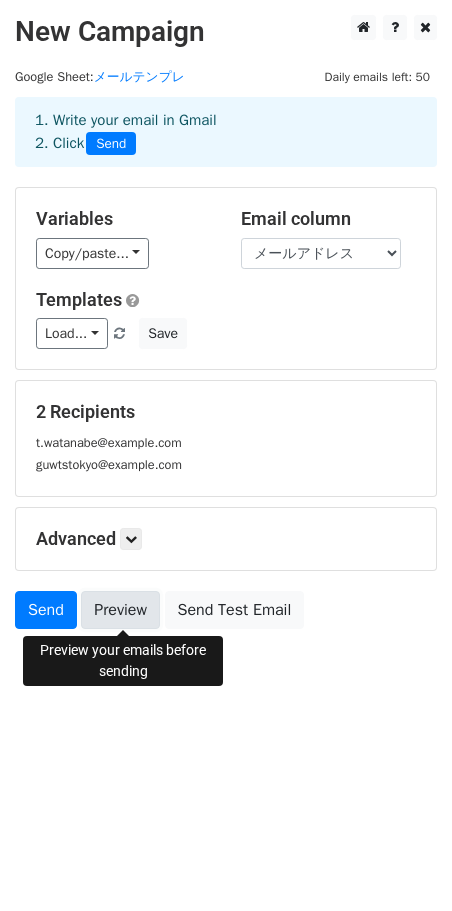 click on "Preview" at bounding box center [120, 610] 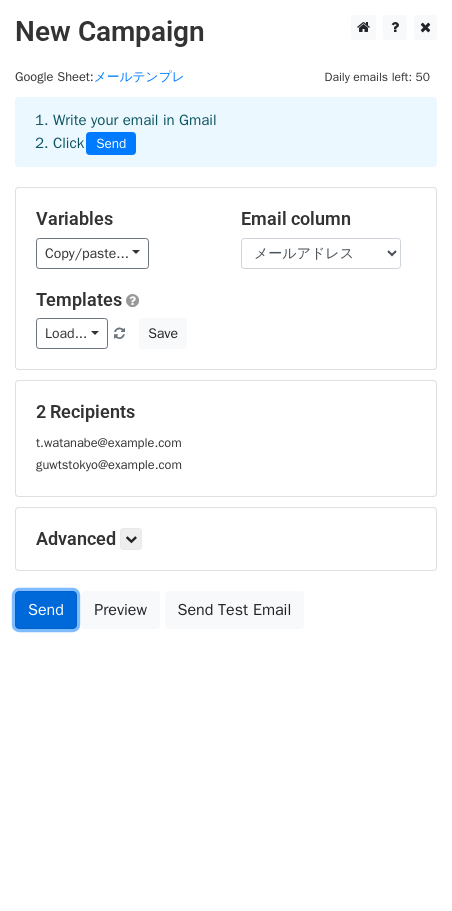 click on "Send" at bounding box center [46, 610] 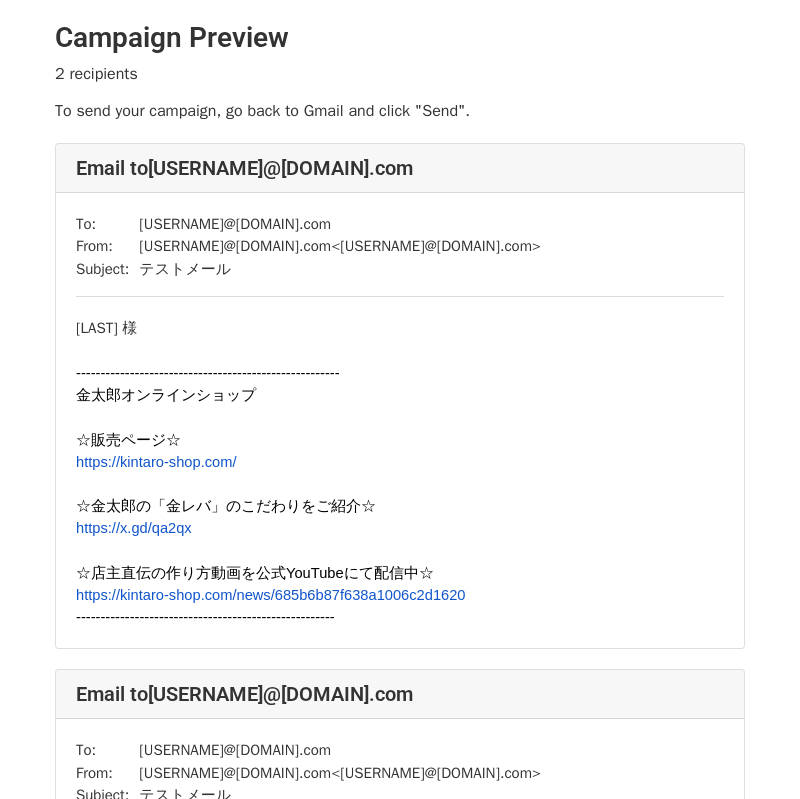scroll, scrollTop: 0, scrollLeft: 0, axis: both 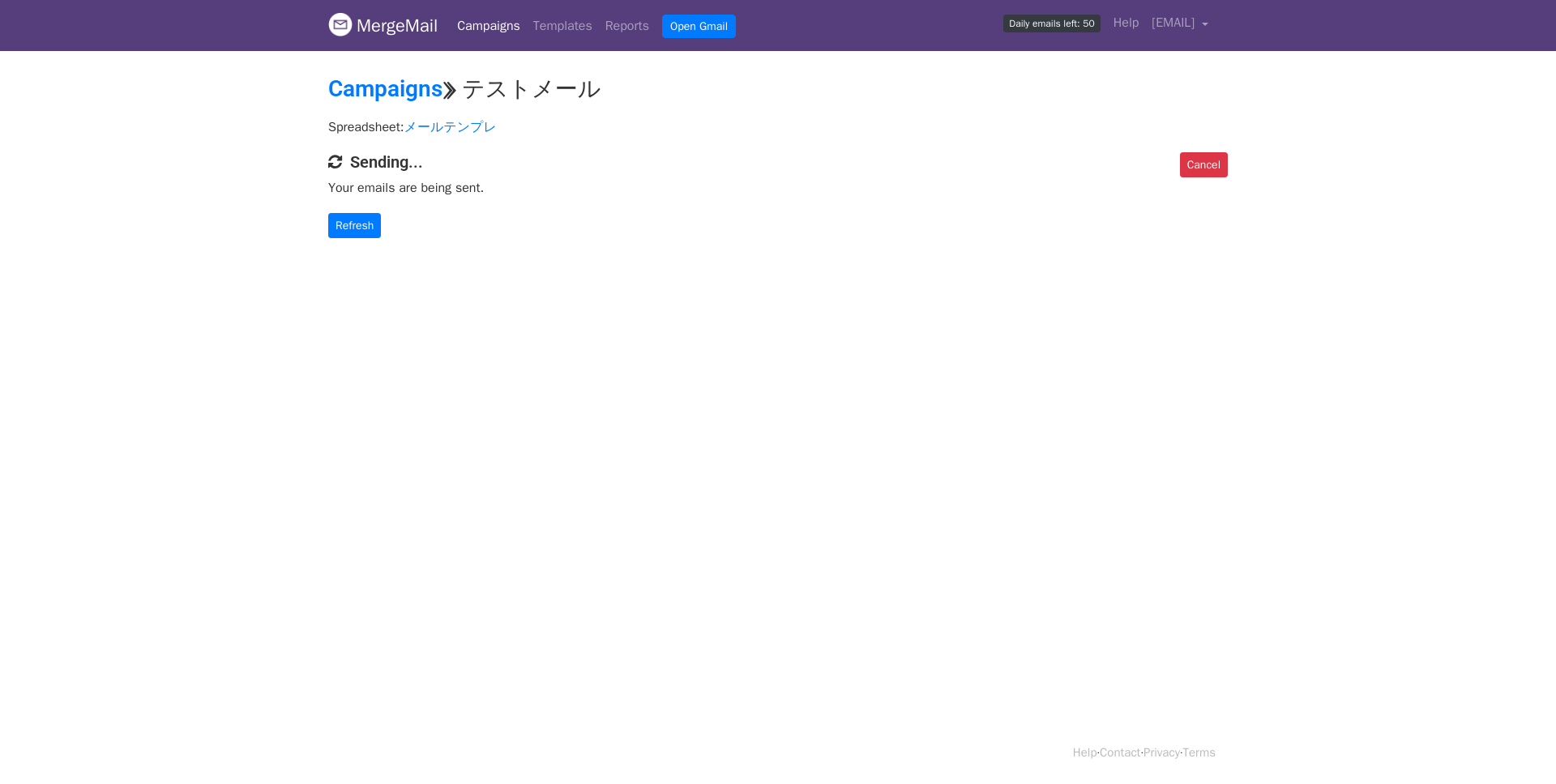 click on "Spreadsheet:
メールテンプレ" at bounding box center [778, 127] 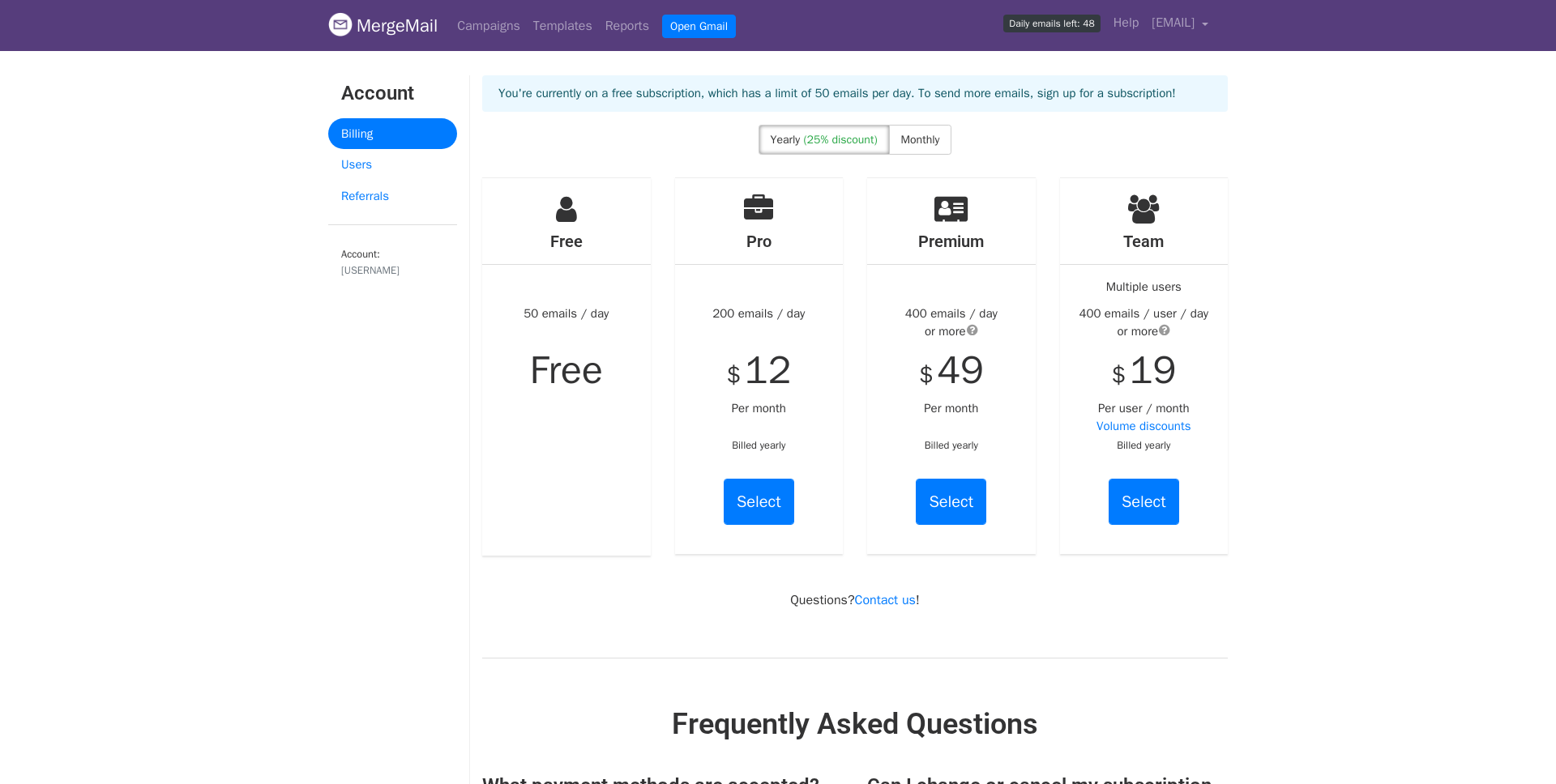 scroll, scrollTop: 0, scrollLeft: 0, axis: both 